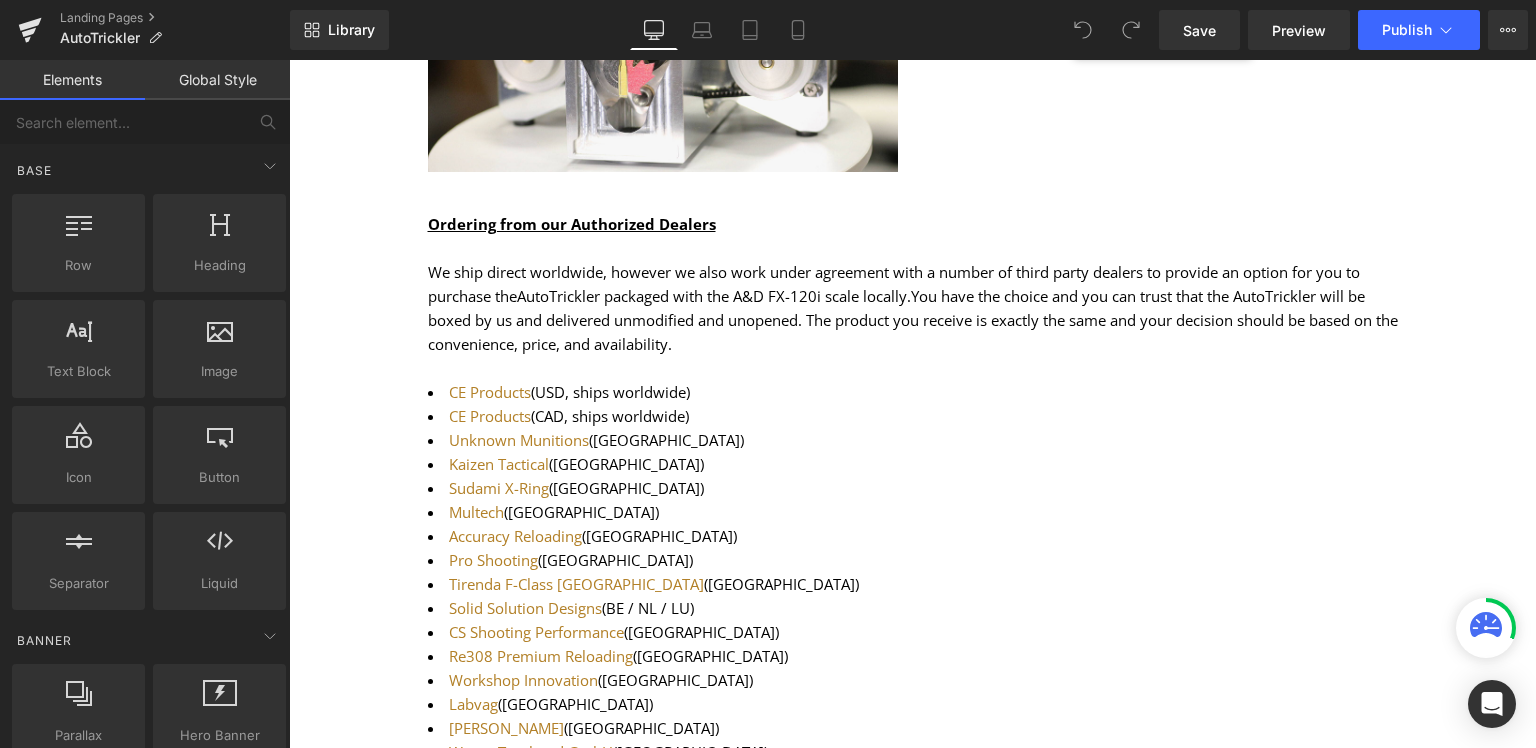 scroll, scrollTop: 633, scrollLeft: 0, axis: vertical 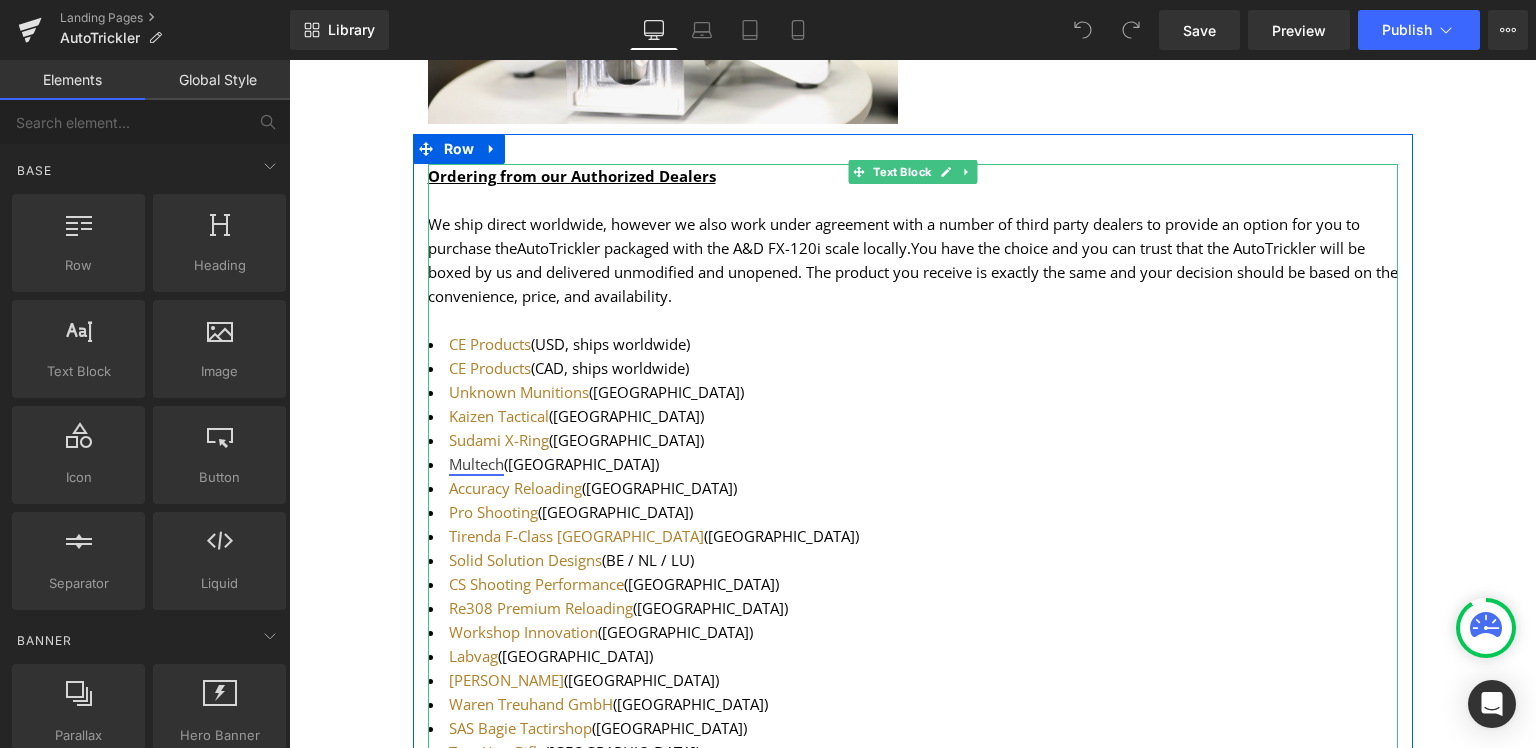 click on "Multech" at bounding box center [476, 464] 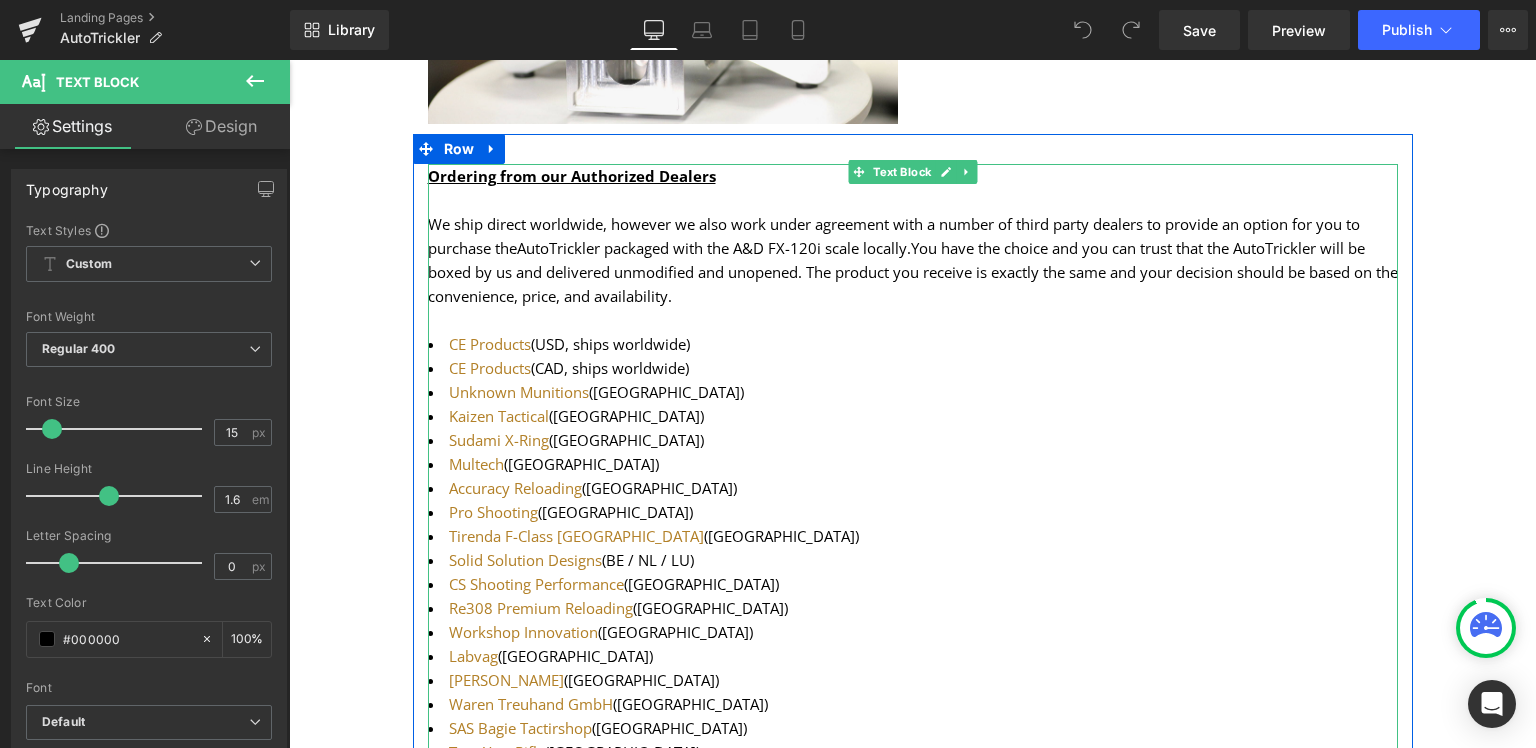 click on "Multech  ([GEOGRAPHIC_DATA])" at bounding box center [913, 464] 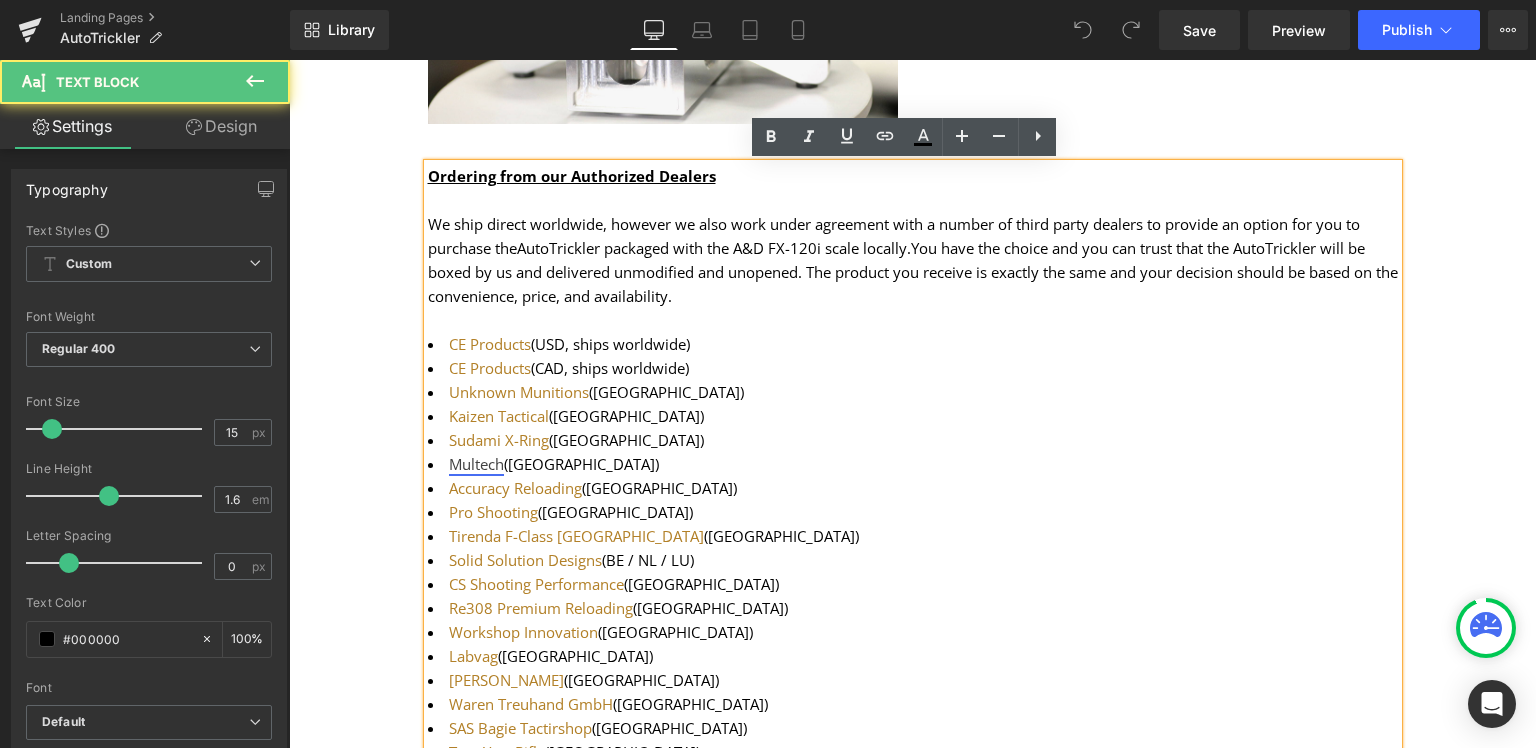 click on "Multech" at bounding box center (476, 464) 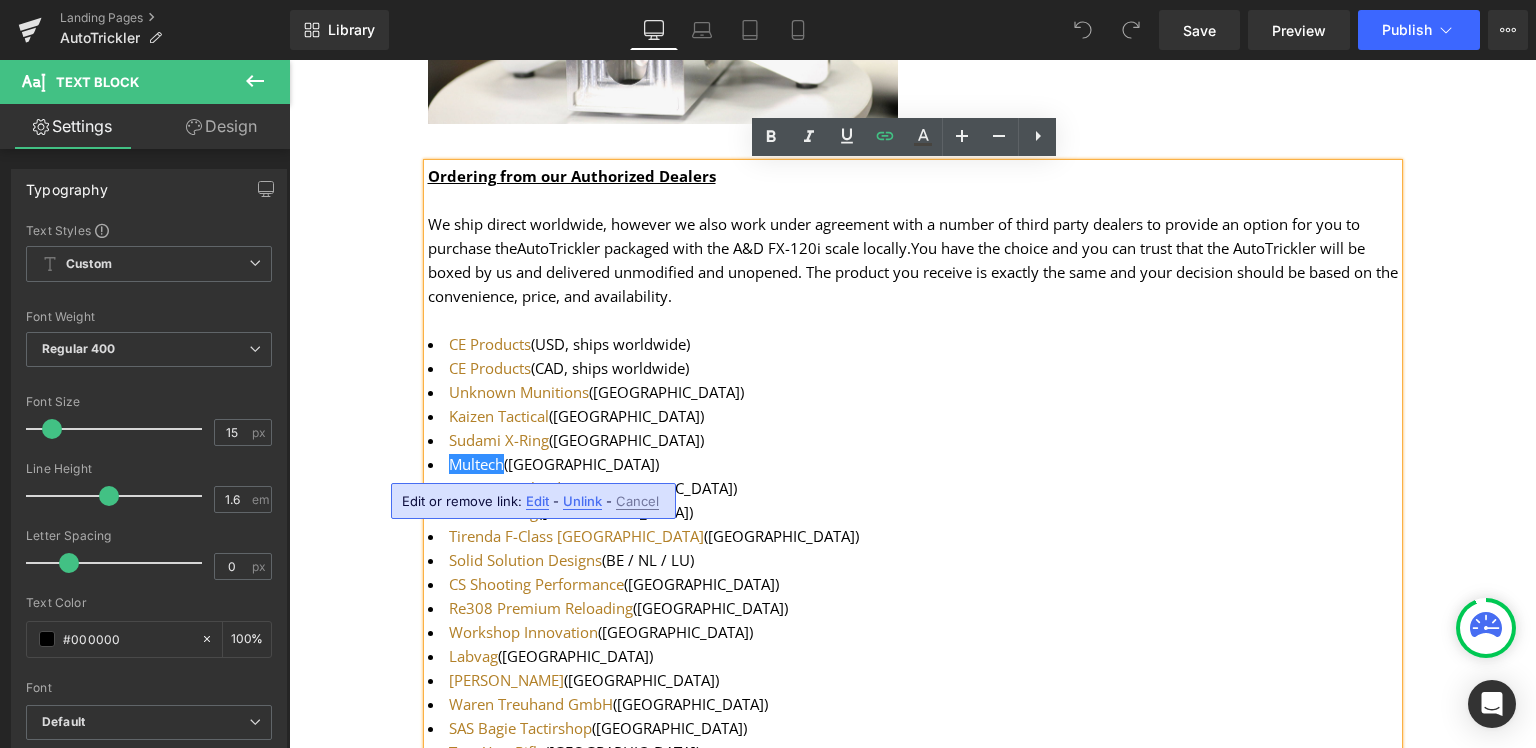 click on "Edit" at bounding box center (537, 501) 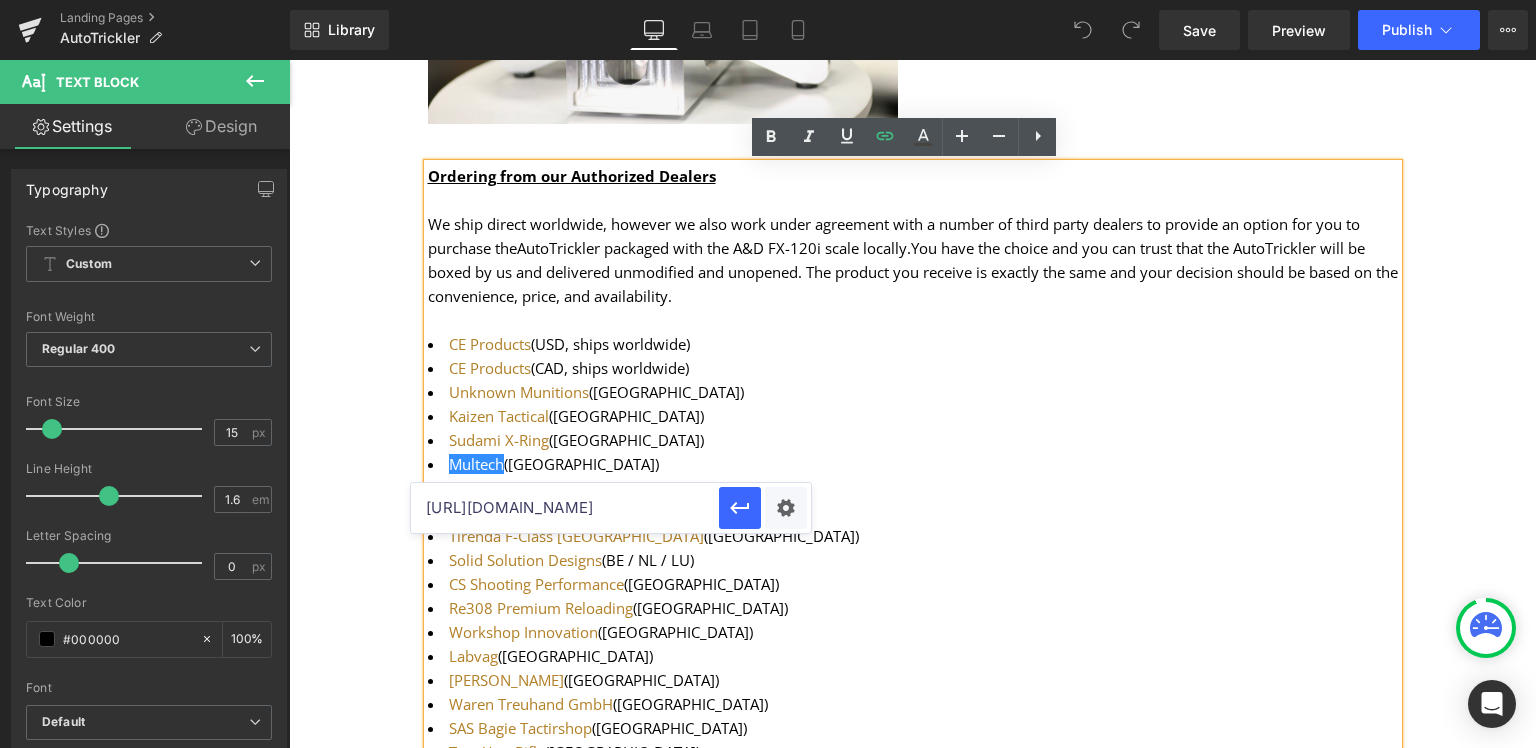 drag, startPoint x: 686, startPoint y: 505, endPoint x: 318, endPoint y: 506, distance: 368.00137 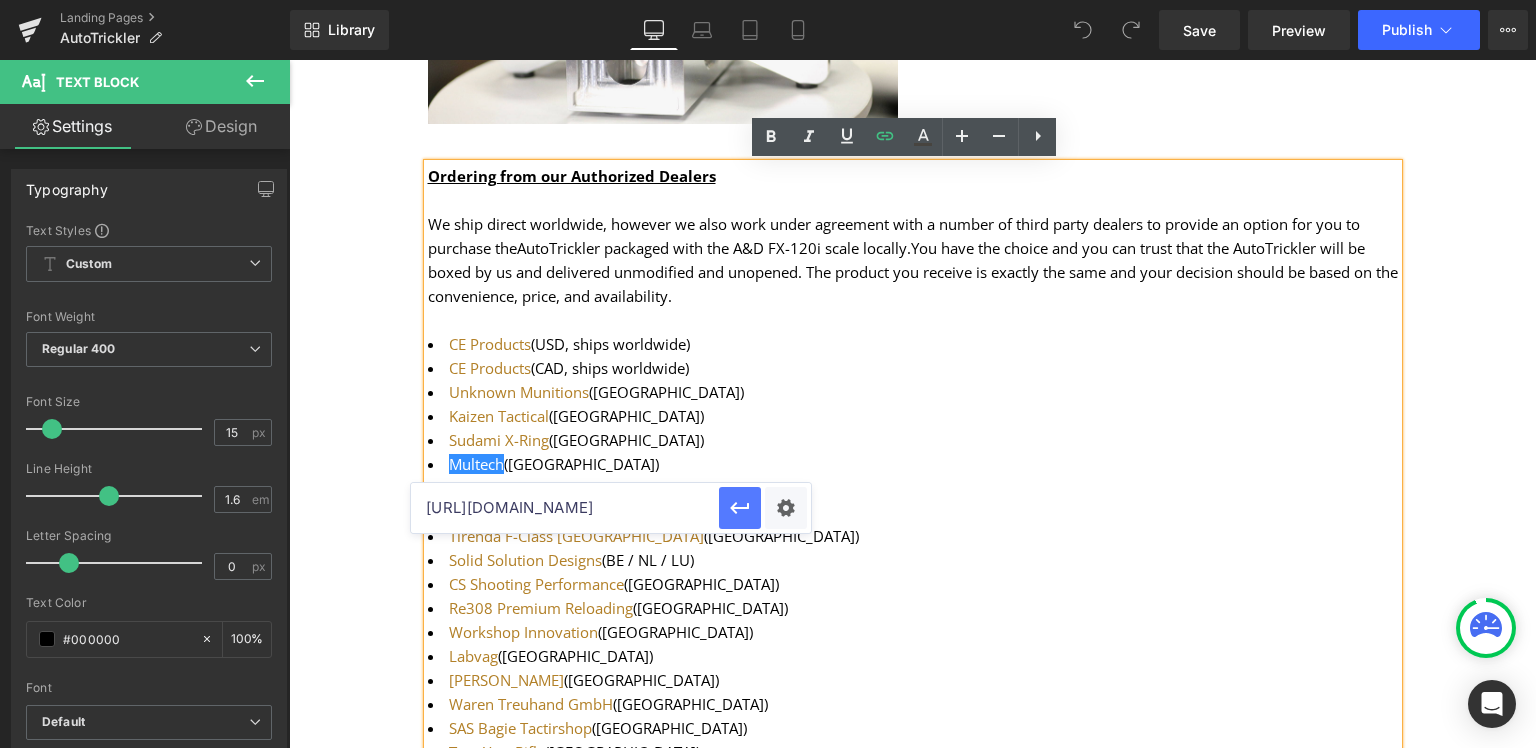 type on "[URL][DOMAIN_NAME]" 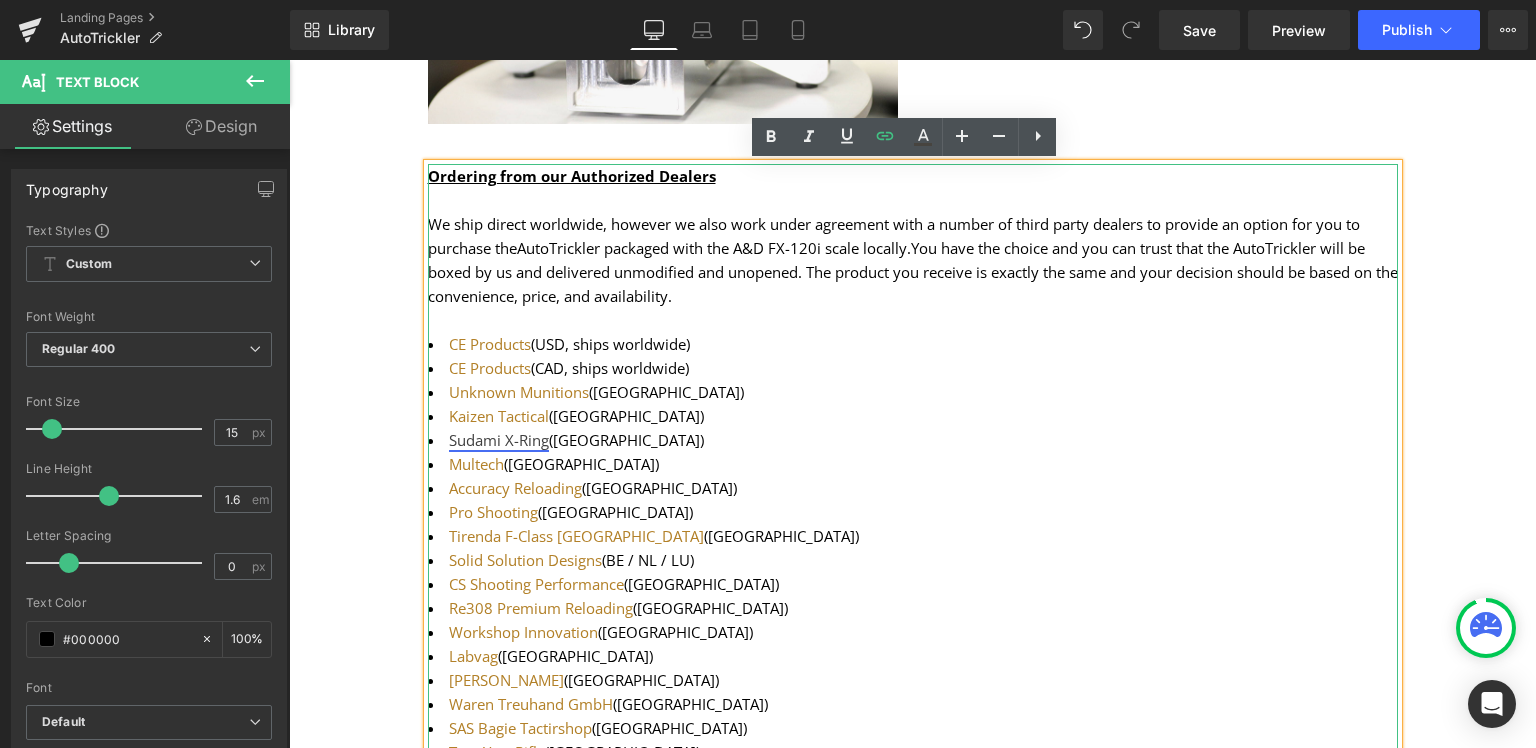 click on "Sudami X-Ring" at bounding box center [499, 440] 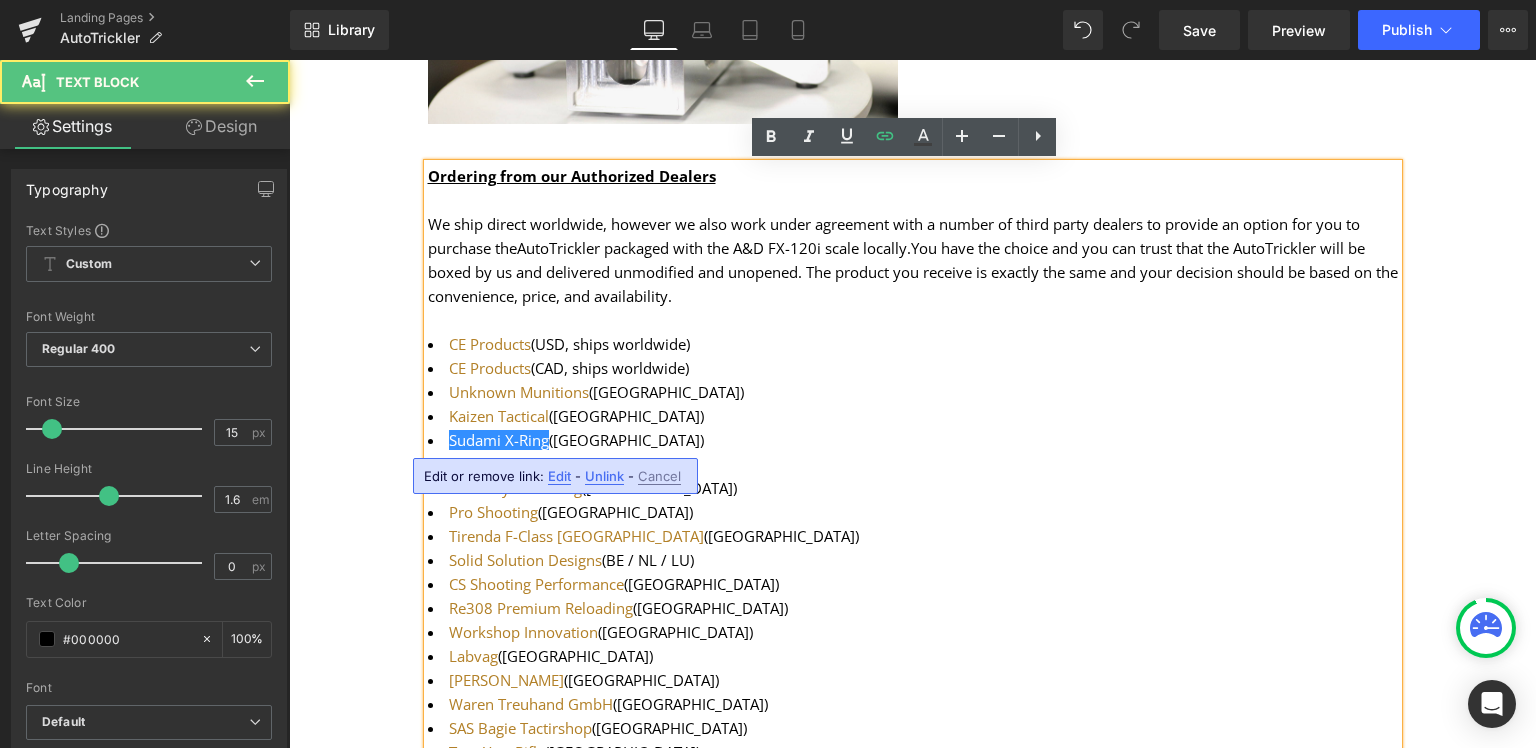 click on "Unlink" at bounding box center (604, 476) 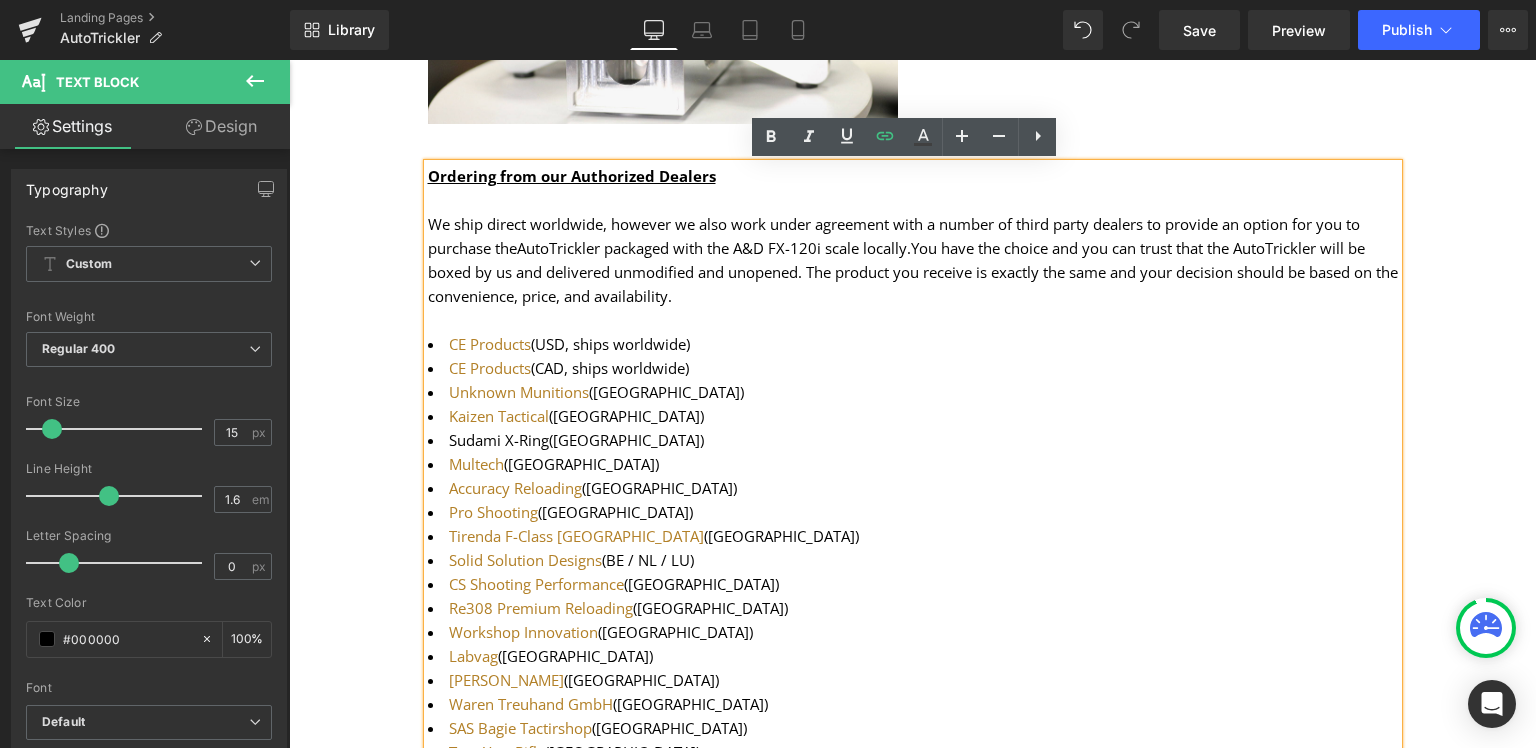 click on "Sudami X-Ring  ([GEOGRAPHIC_DATA])" at bounding box center [913, 440] 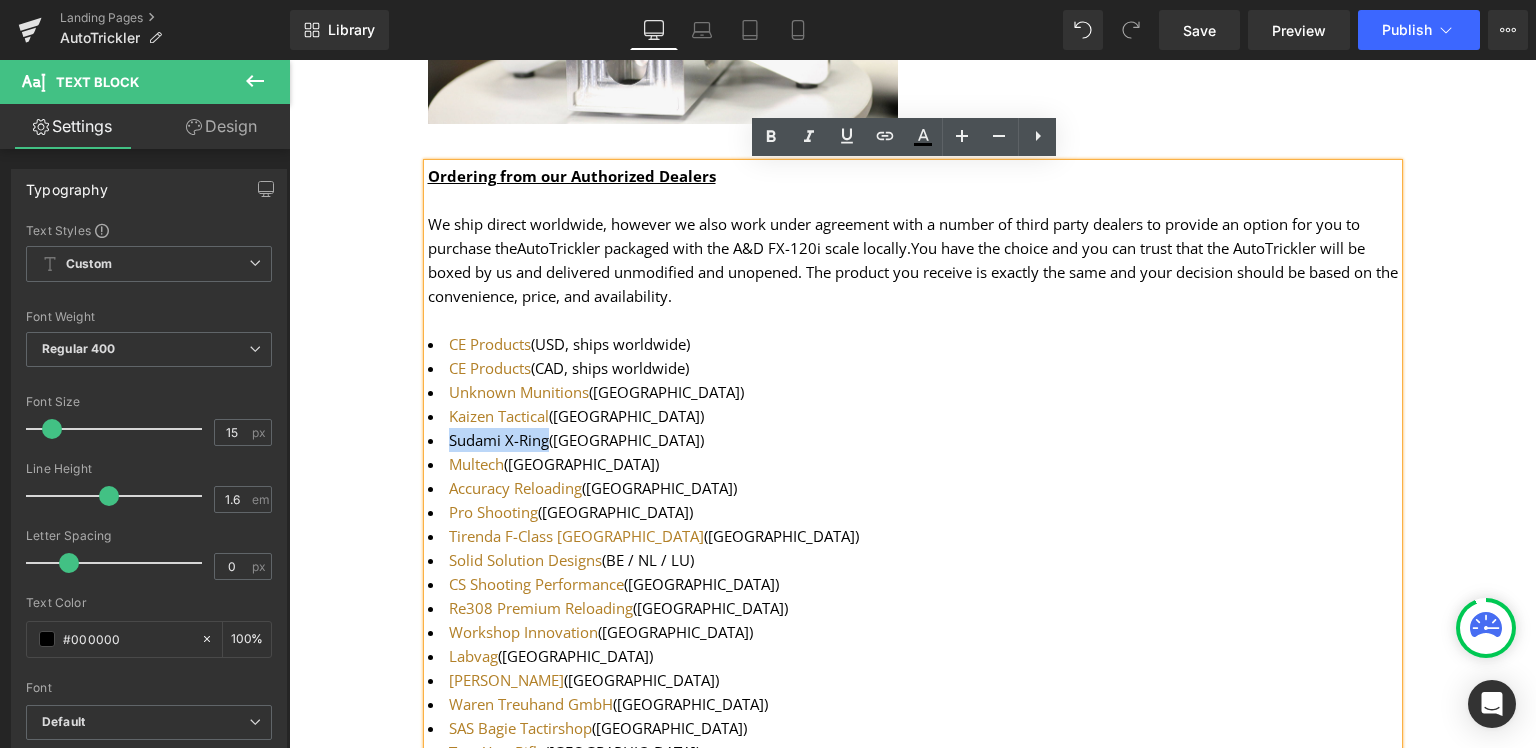 drag, startPoint x: 533, startPoint y: 442, endPoint x: 412, endPoint y: 446, distance: 121.0661 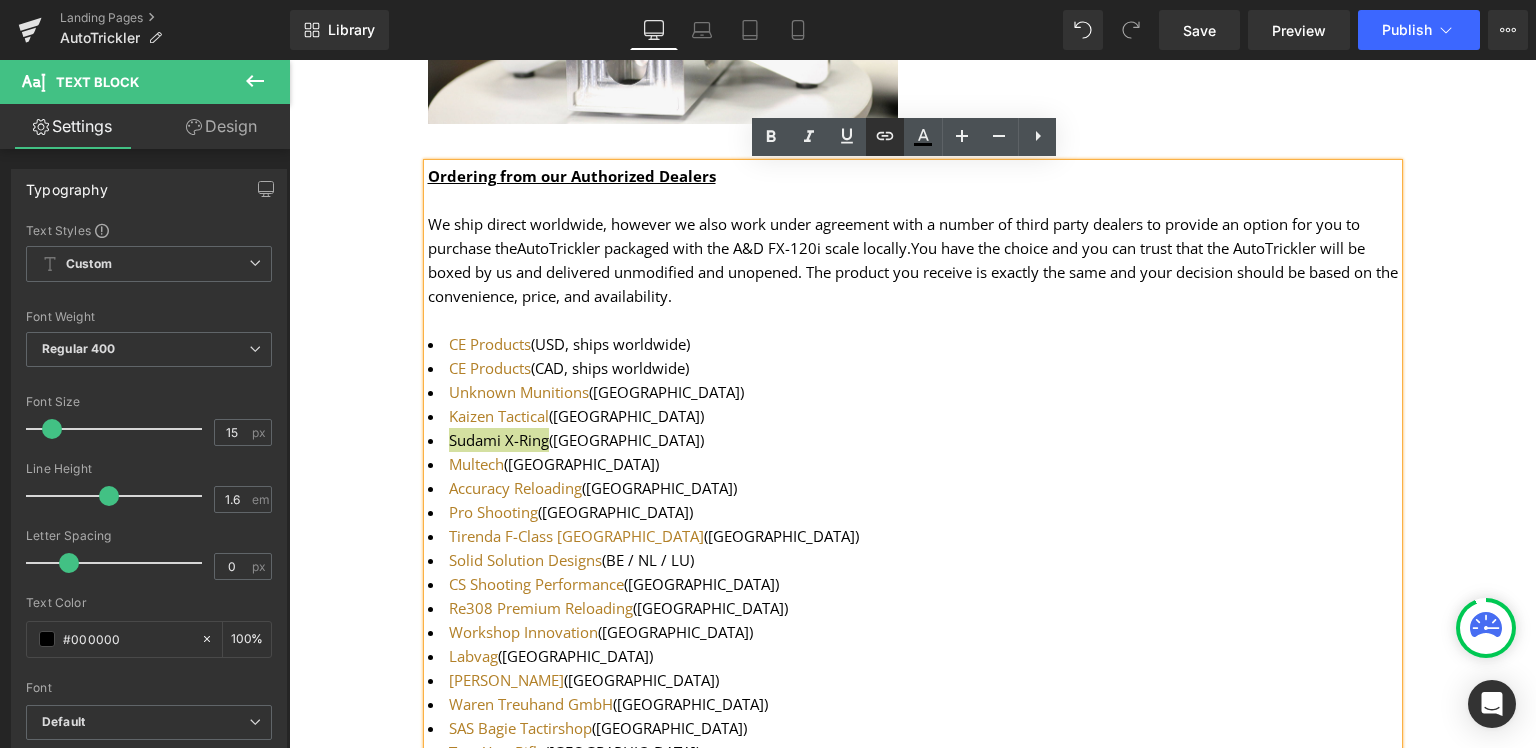 click 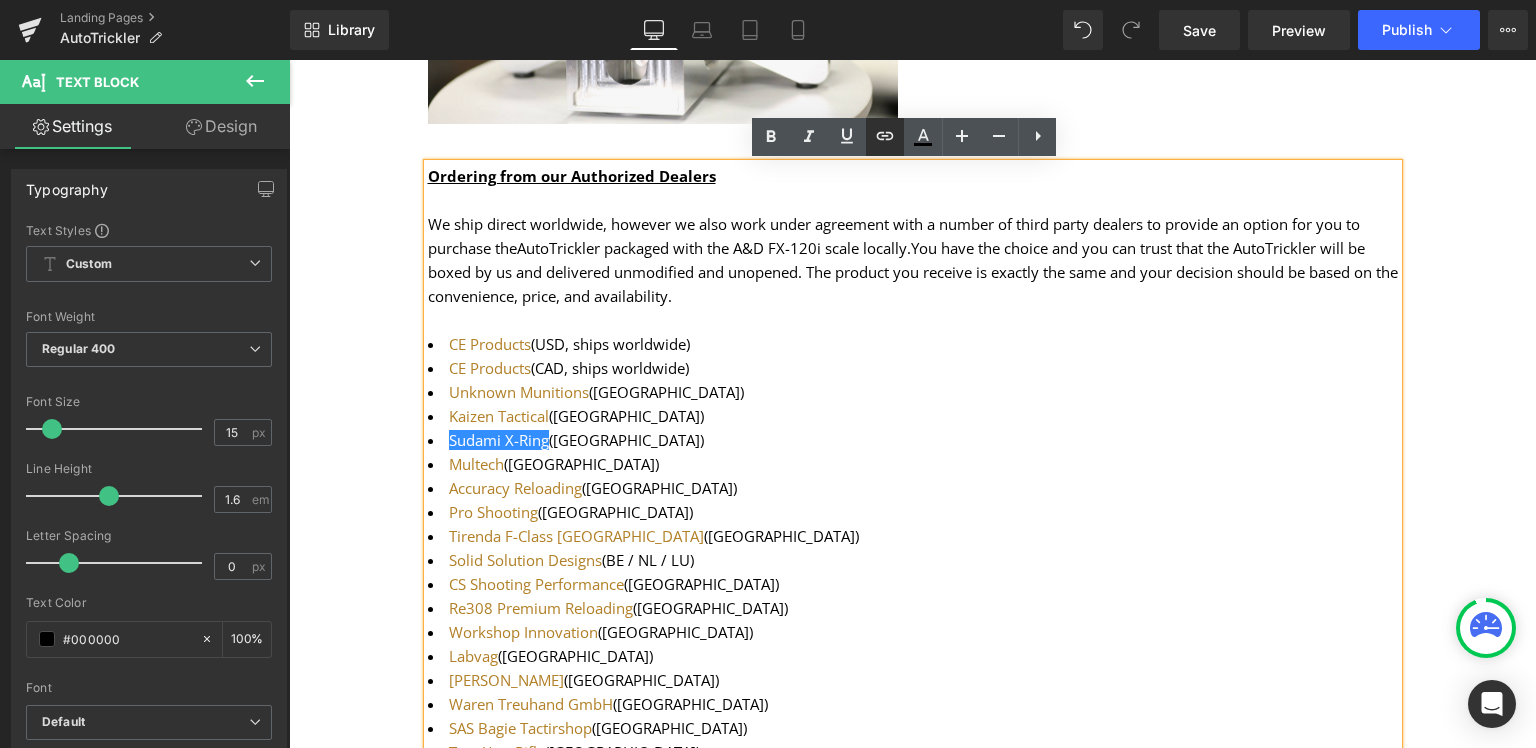 type 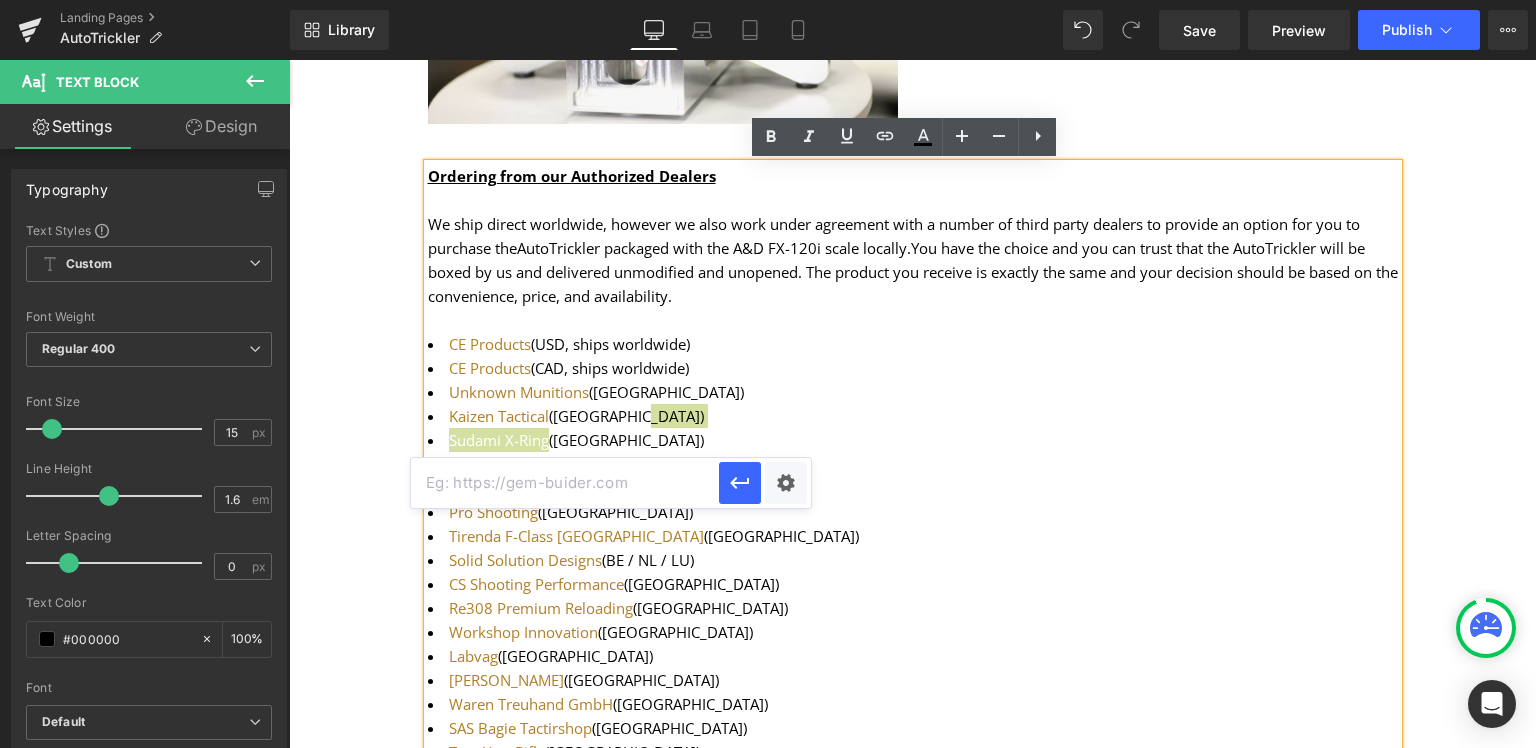 click at bounding box center [565, 483] 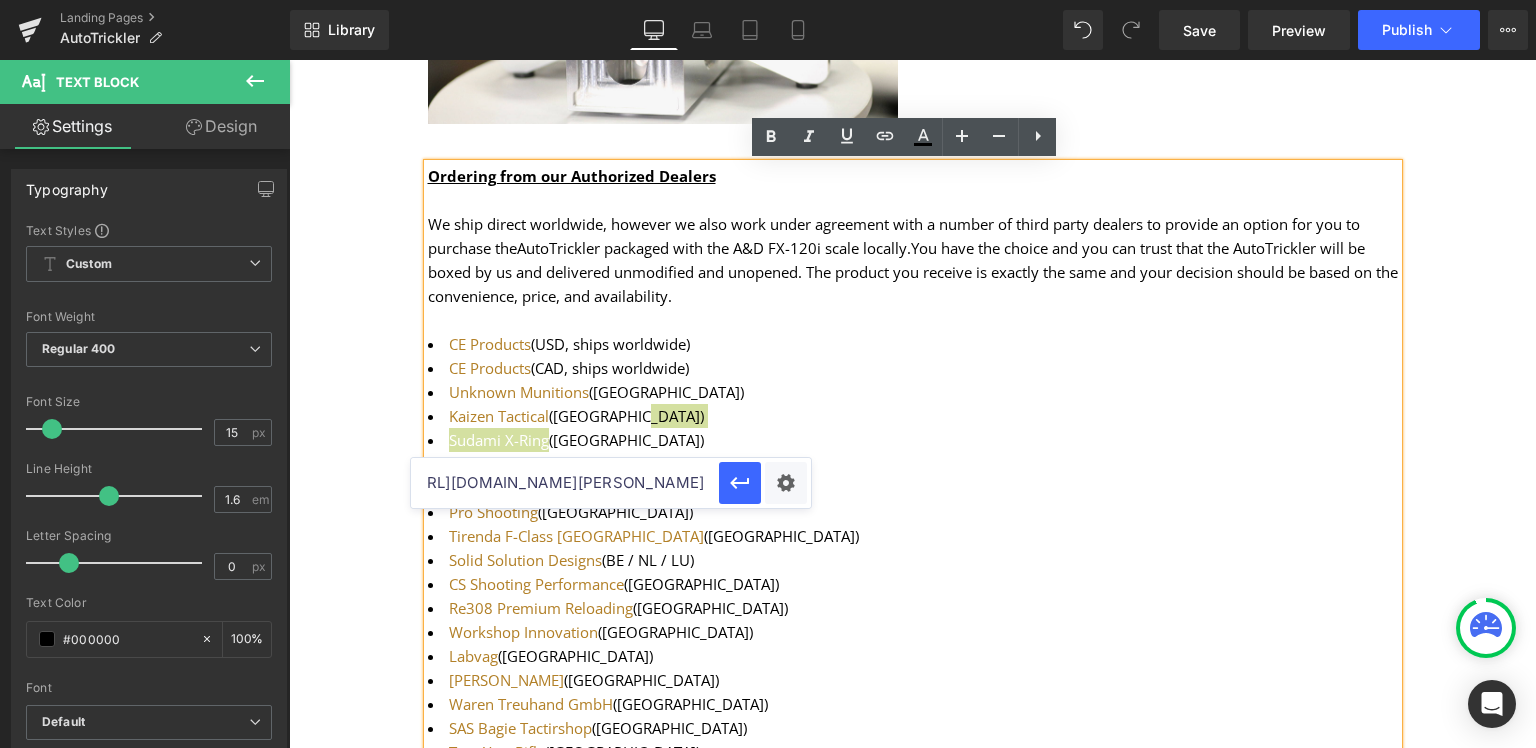 scroll, scrollTop: 0, scrollLeft: 108, axis: horizontal 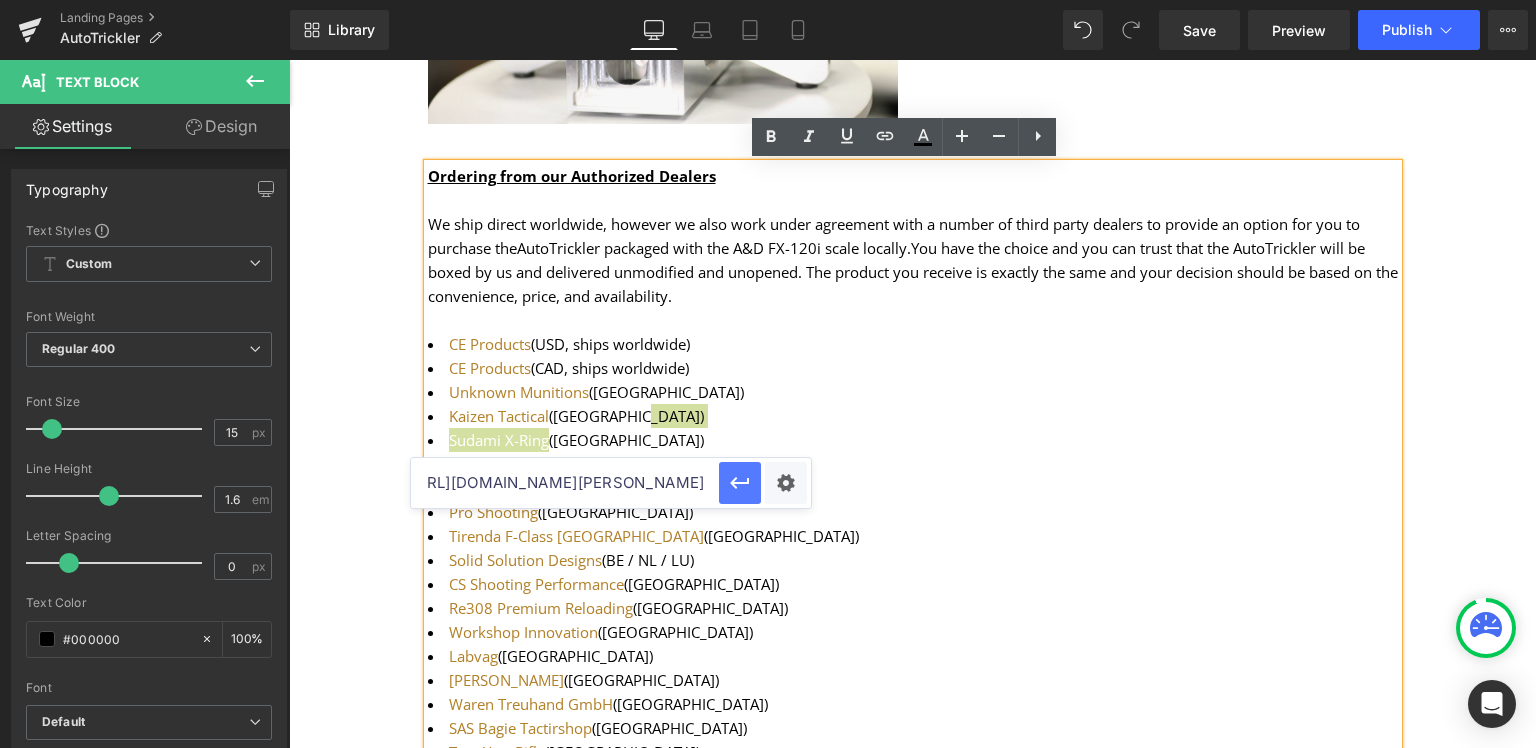 click 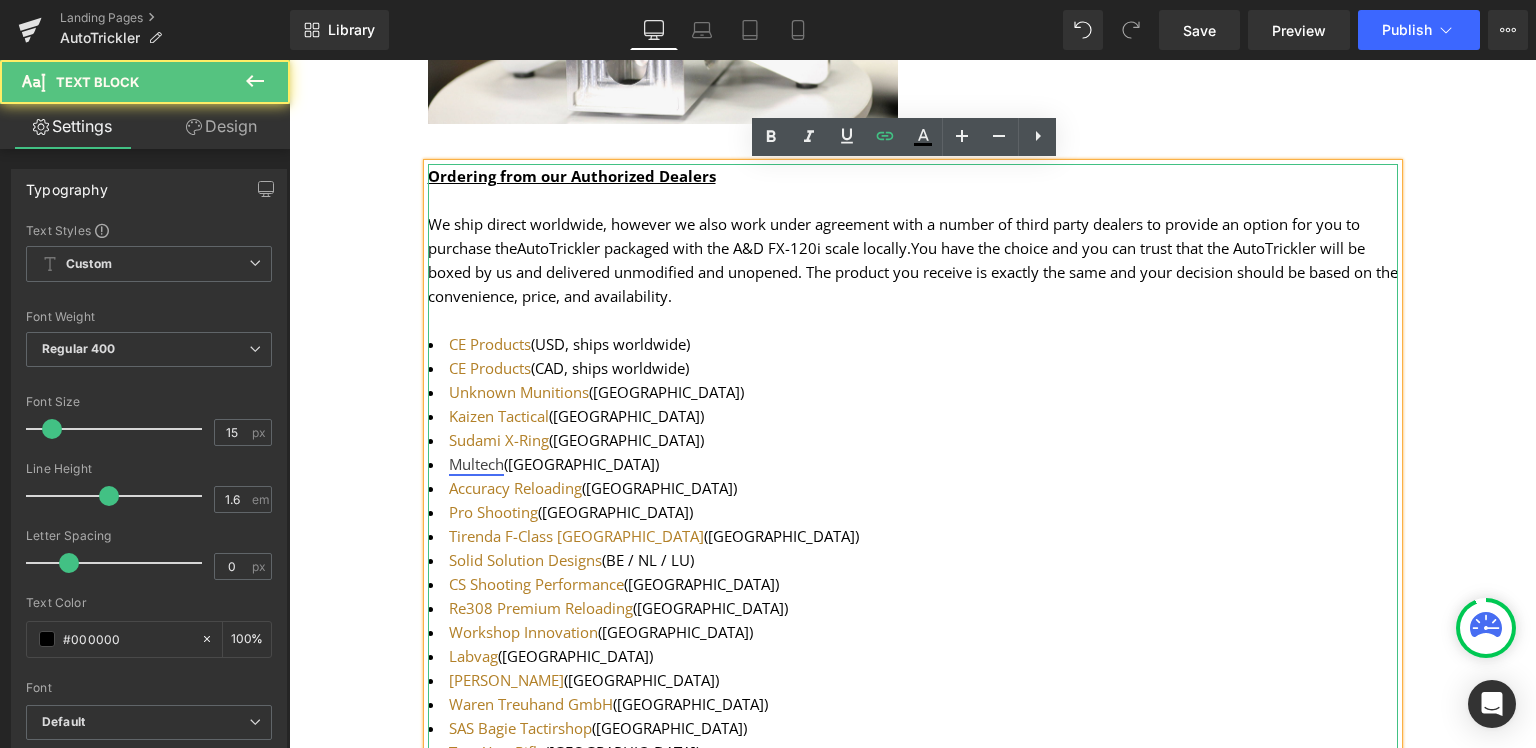 click on "Multech" at bounding box center (476, 464) 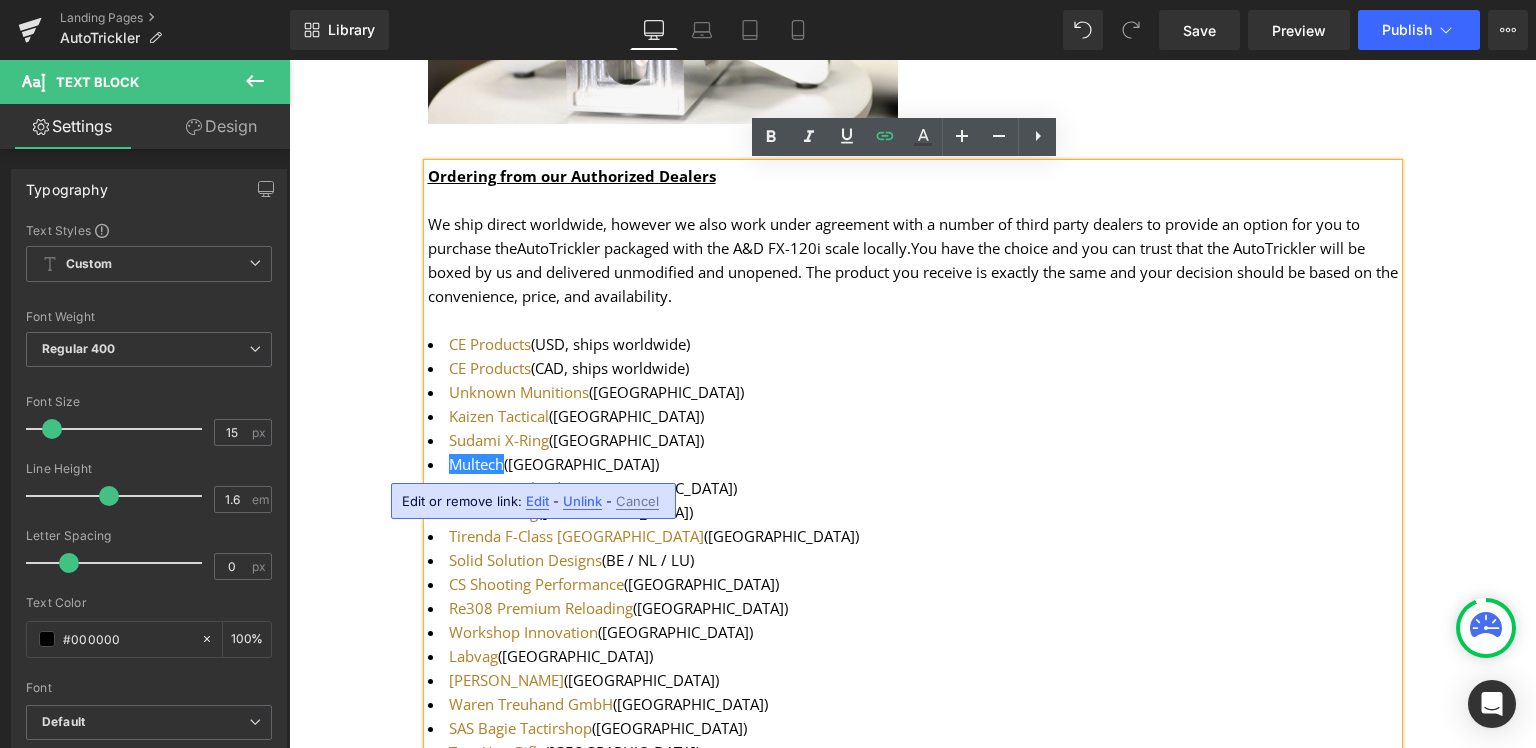 click on "Edit" at bounding box center [537, 501] 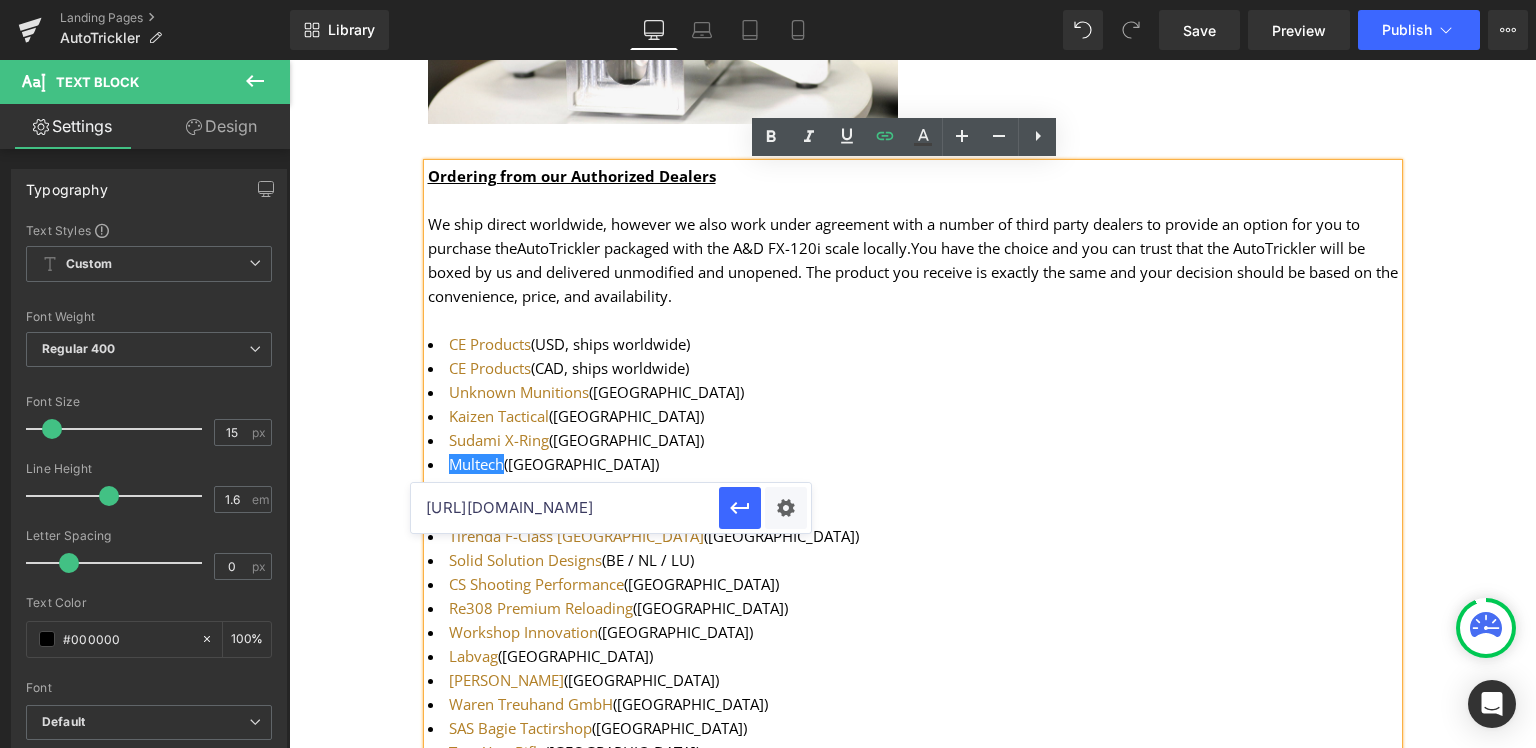 scroll, scrollTop: 0, scrollLeft: 108, axis: horizontal 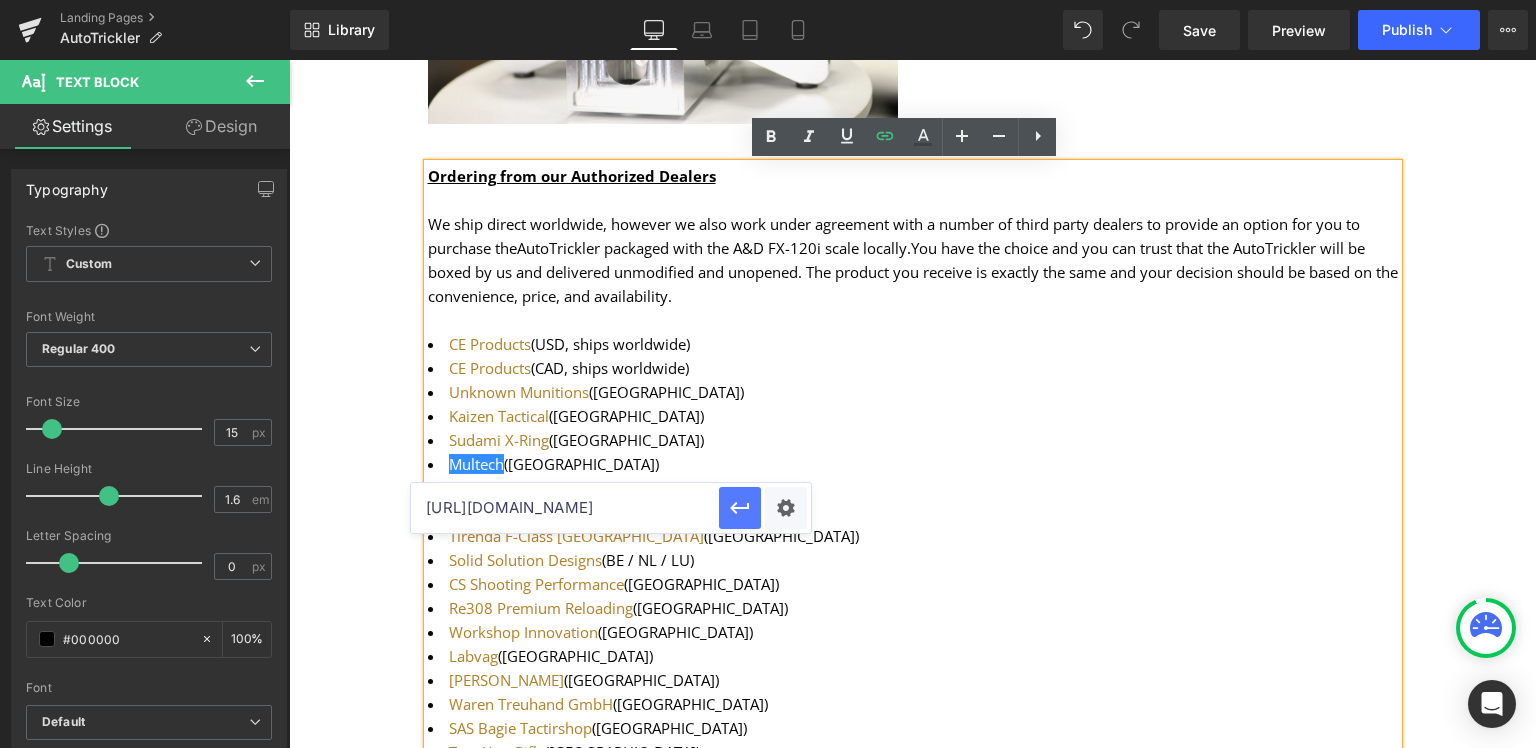 click 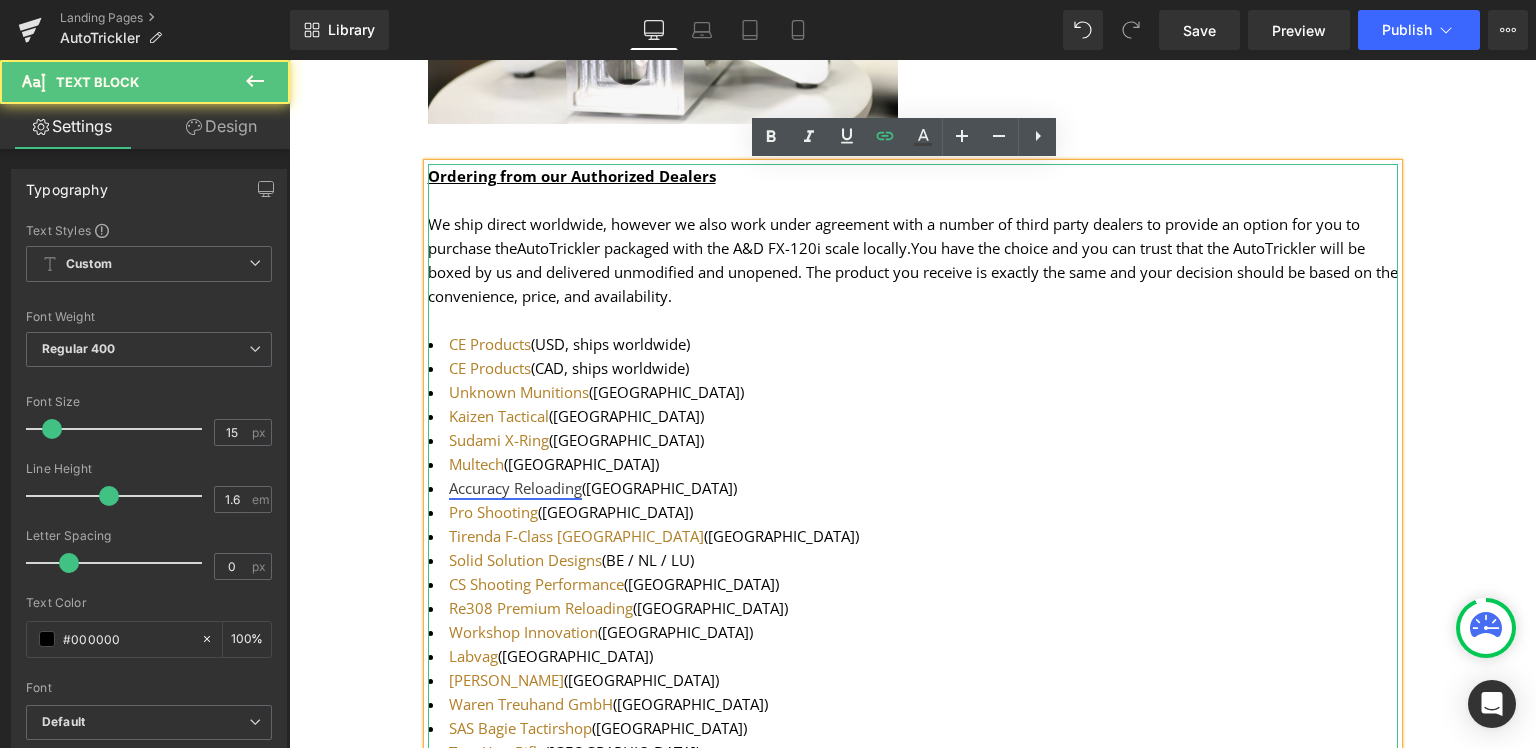 click on "Accuracy Reloading" at bounding box center [515, 488] 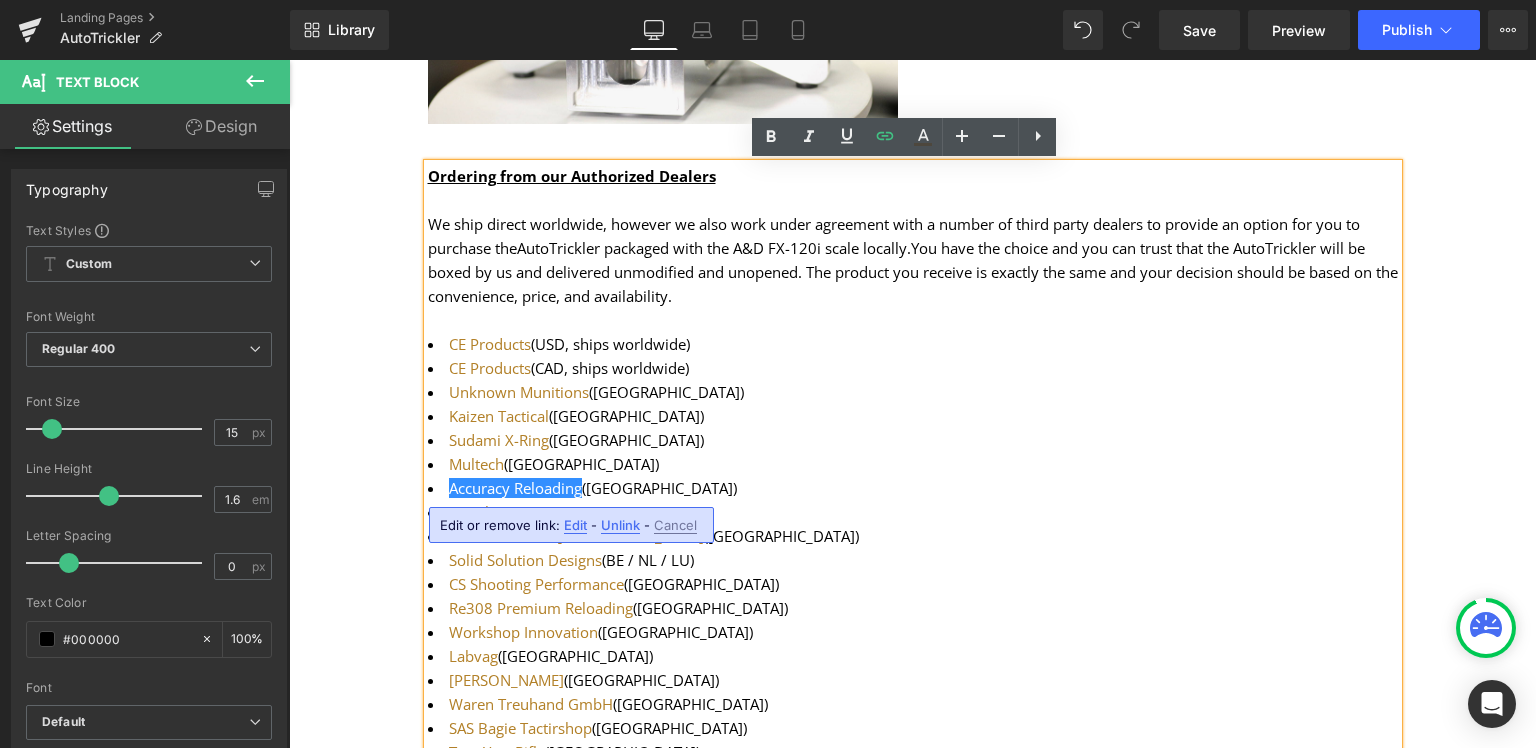 click on "Edit" at bounding box center (575, 525) 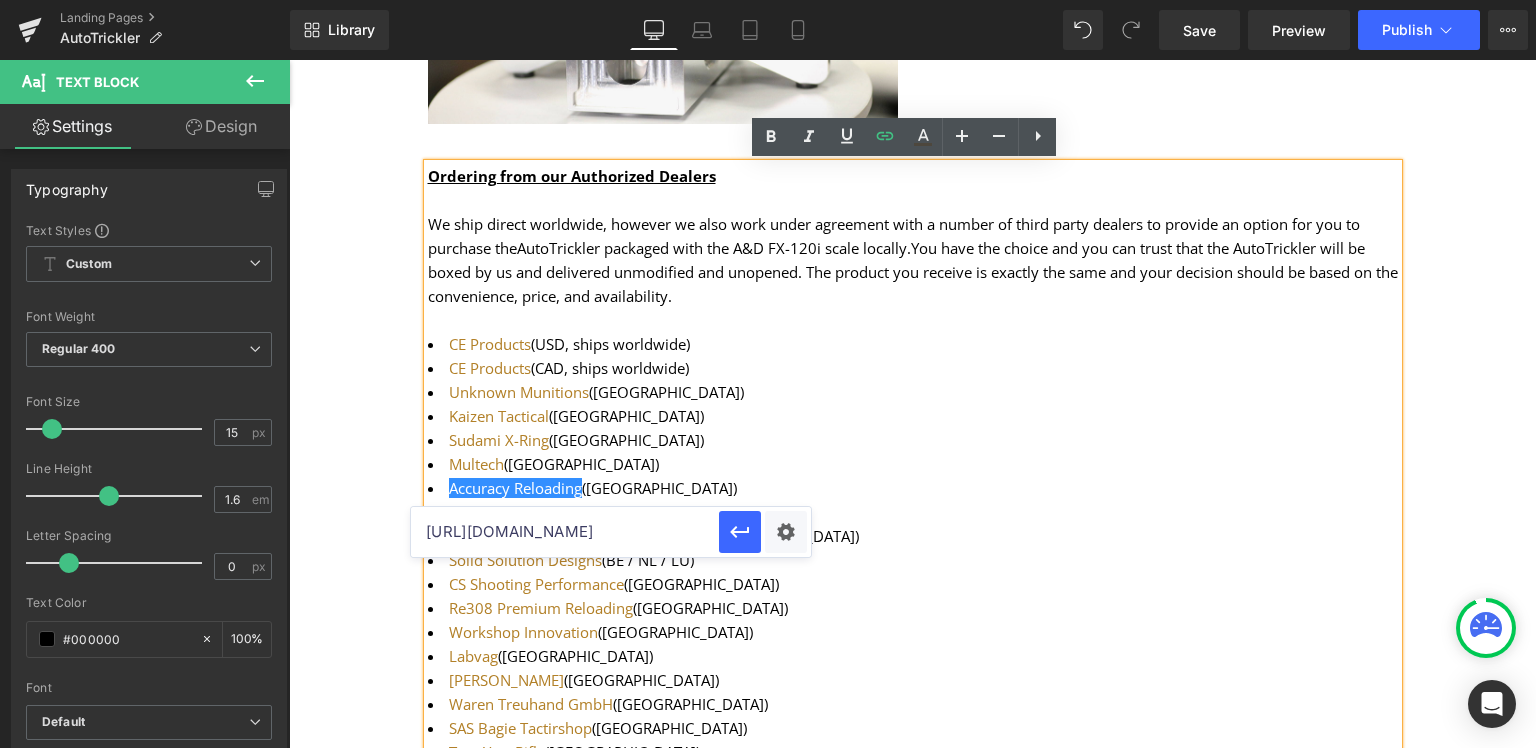 drag, startPoint x: 695, startPoint y: 533, endPoint x: 300, endPoint y: 544, distance: 395.15314 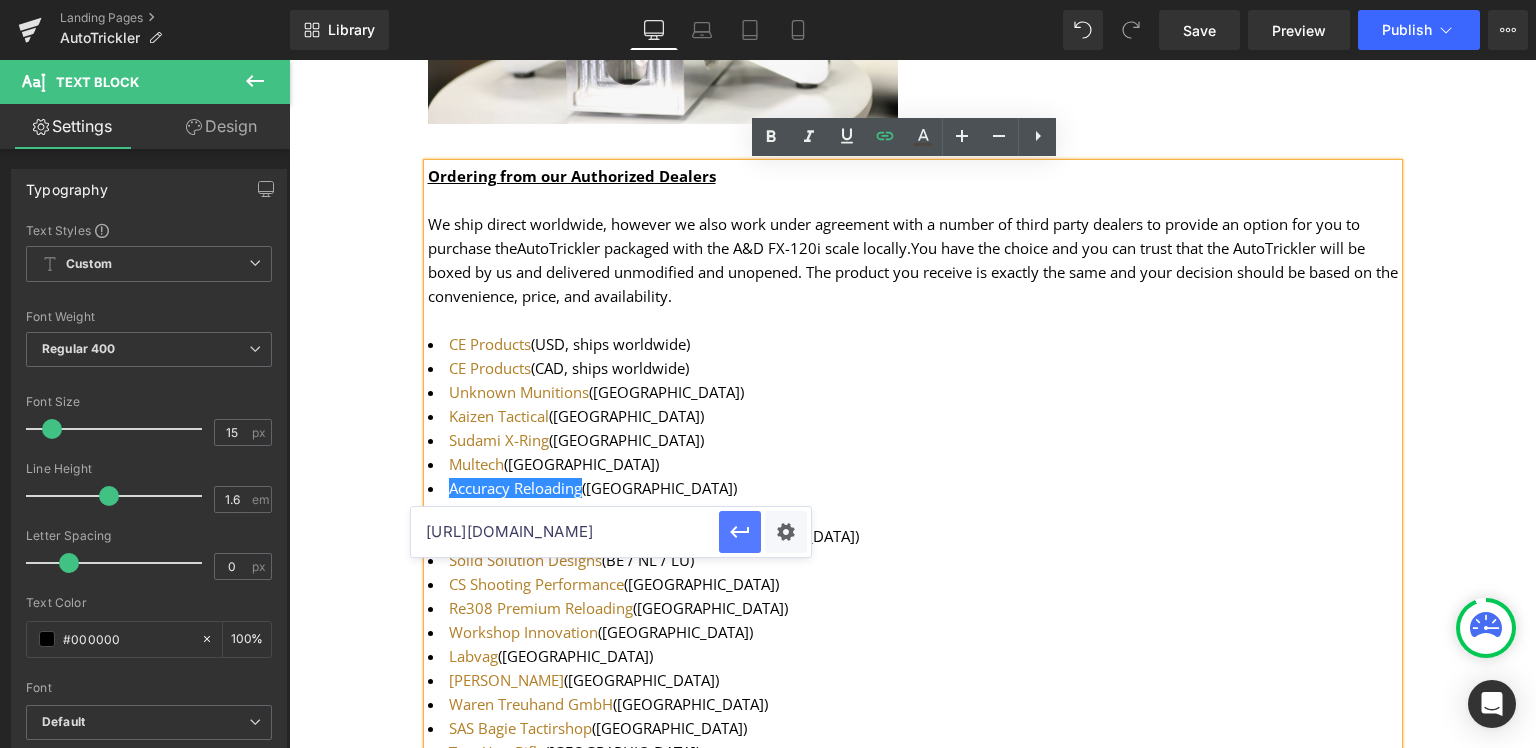 click 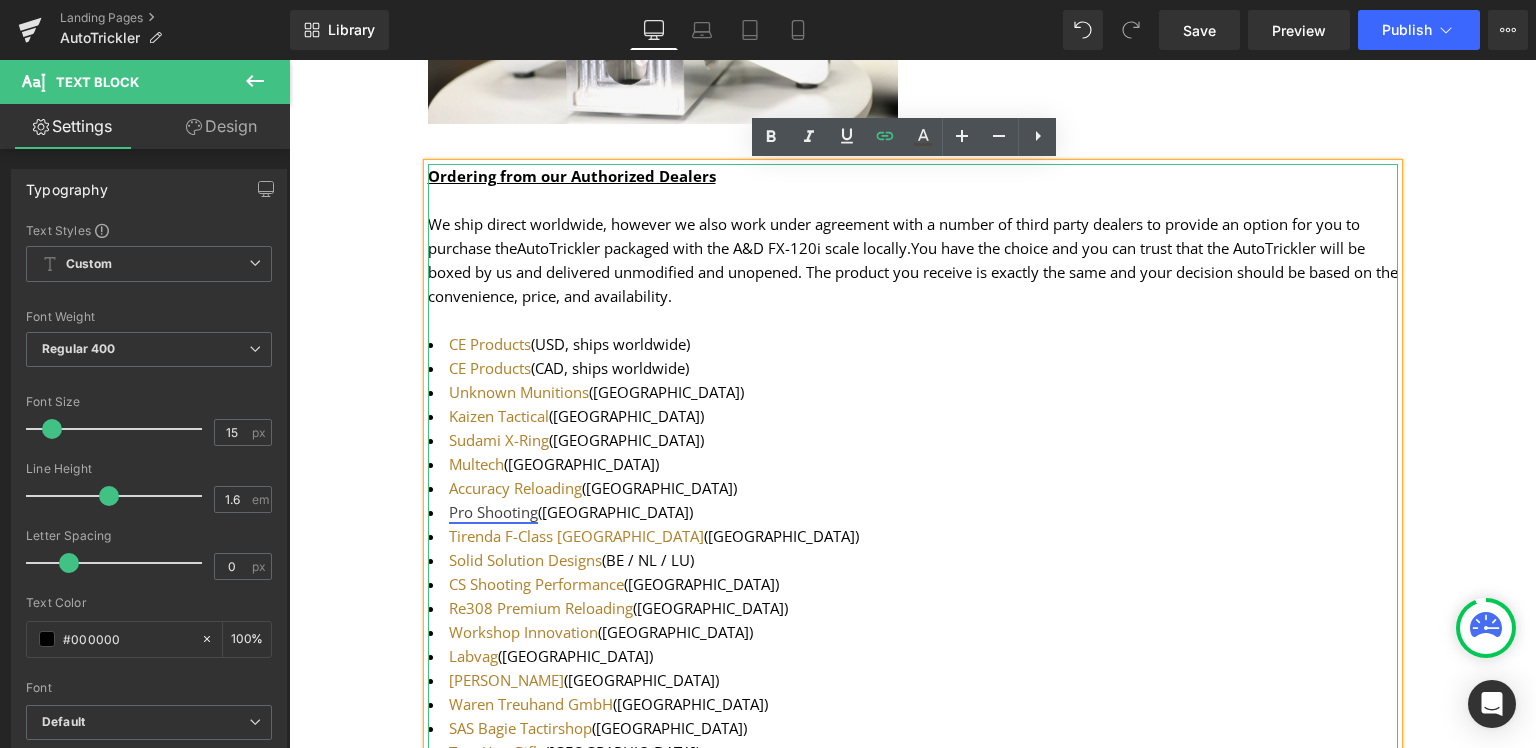 click on "Pro Shooting" at bounding box center (493, 512) 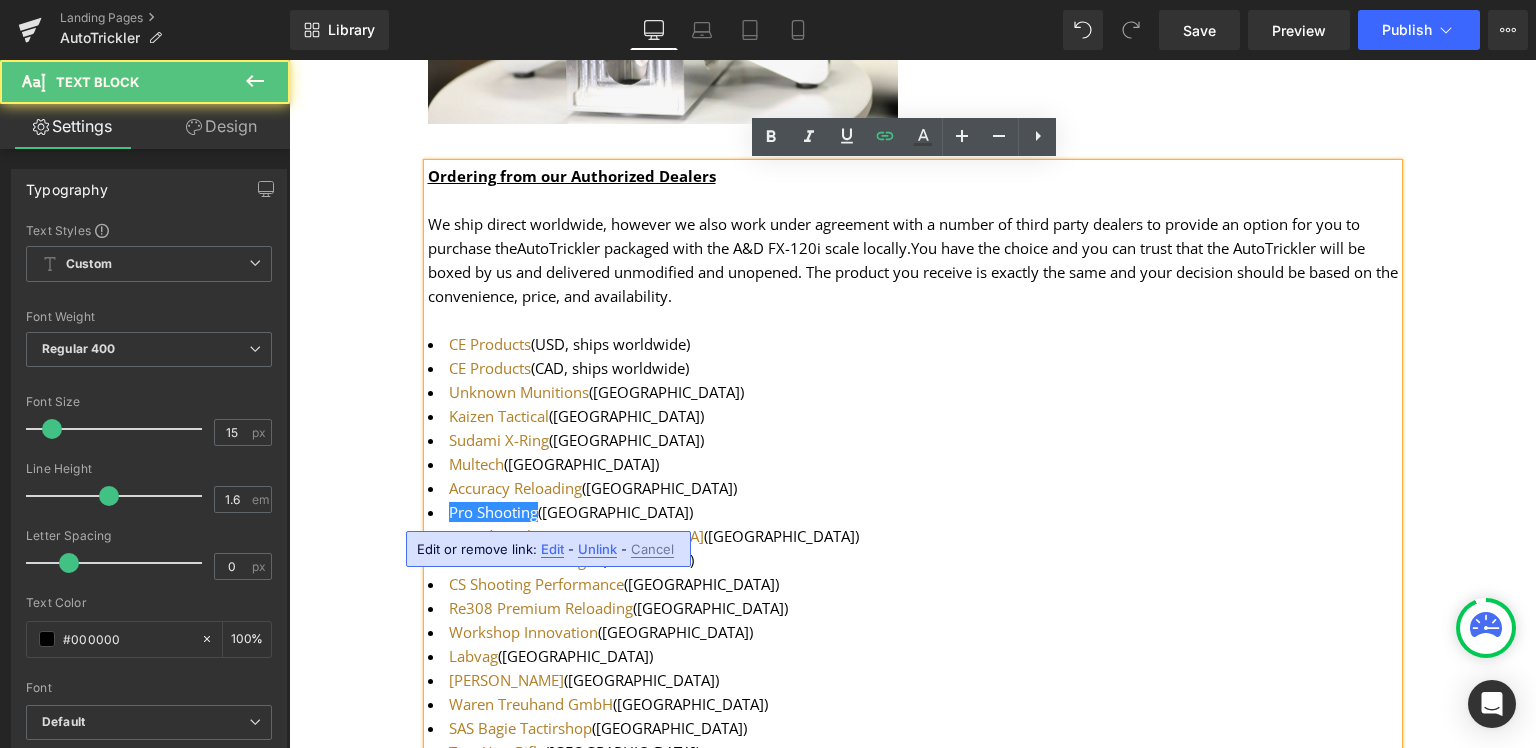 click on "Edit" at bounding box center (552, 549) 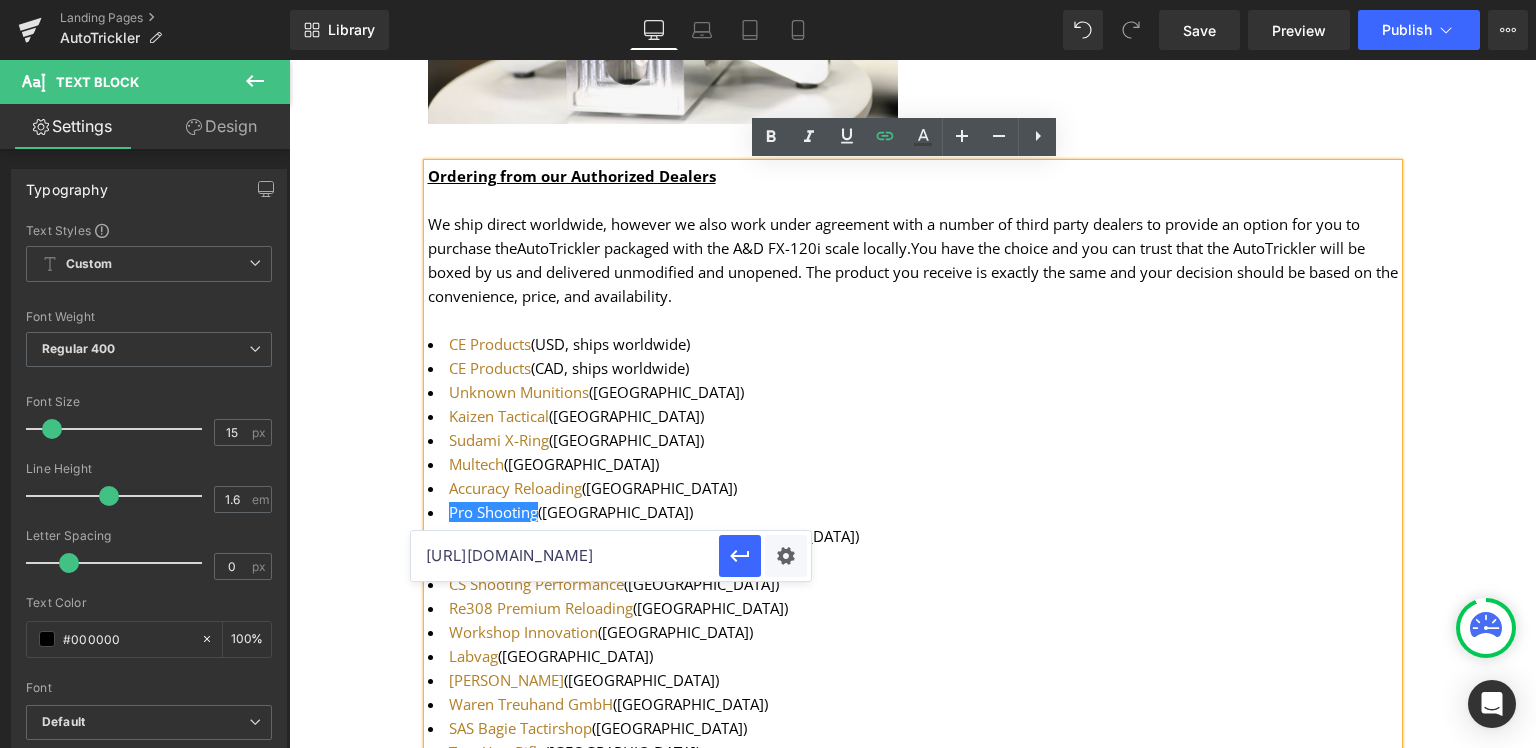 drag, startPoint x: 643, startPoint y: 564, endPoint x: 382, endPoint y: 561, distance: 261.01724 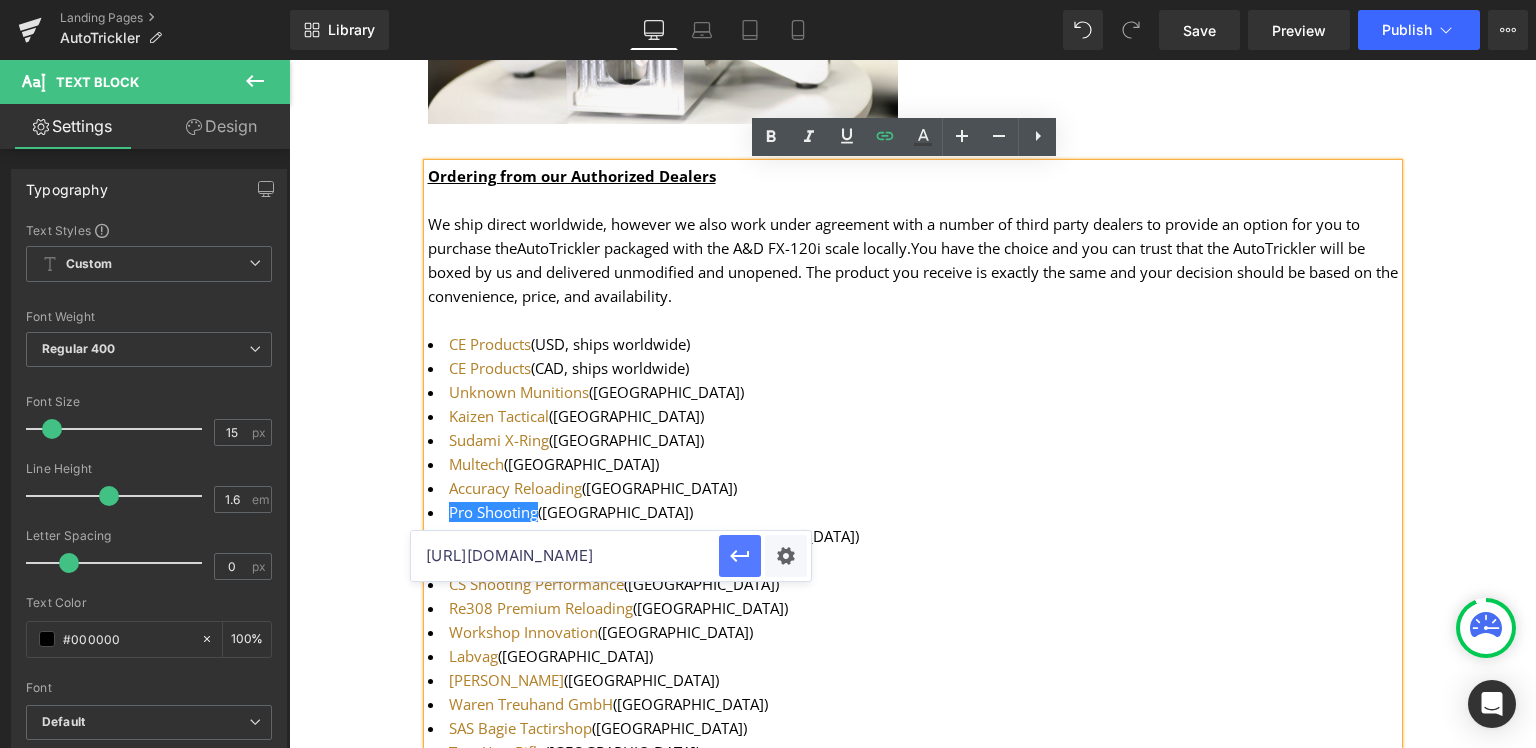 click 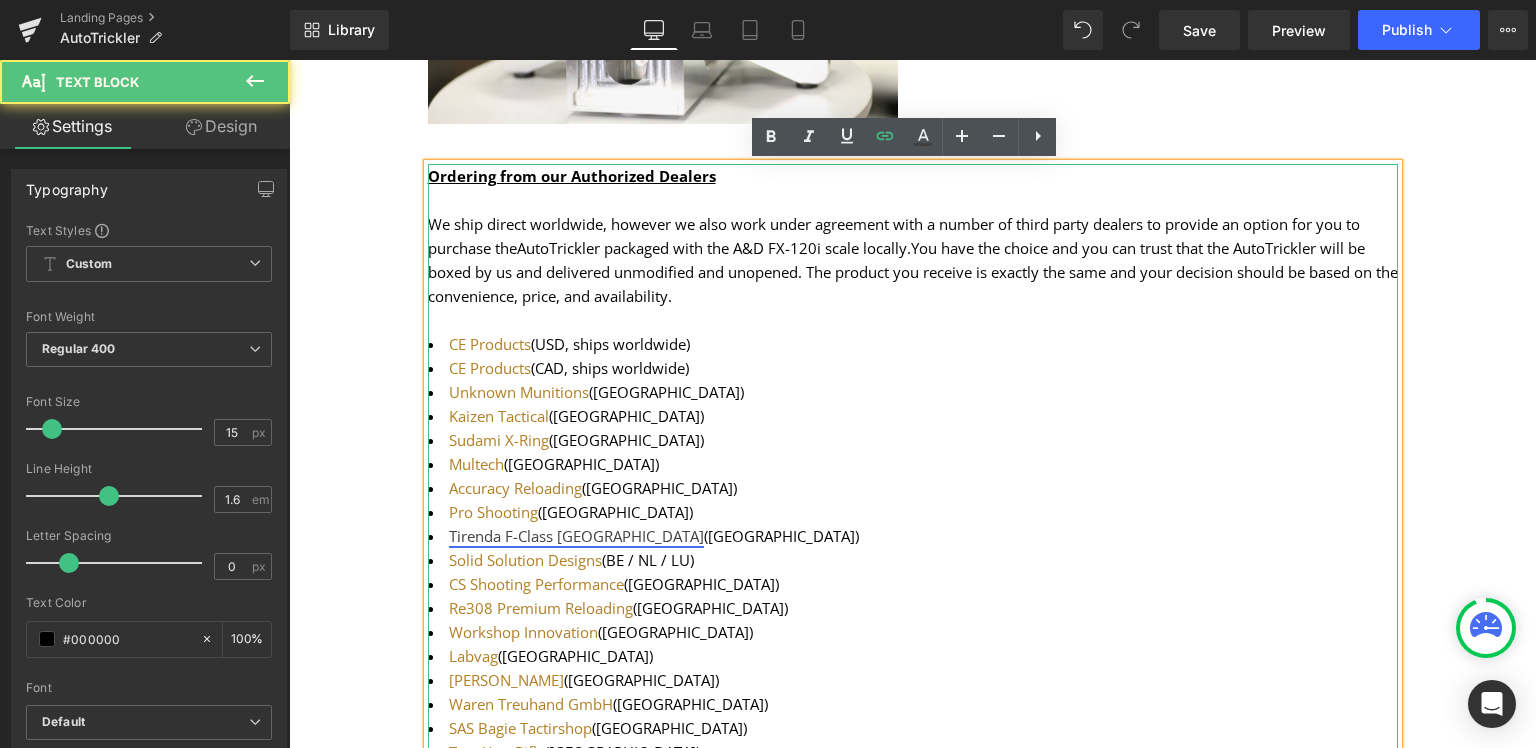 click on "Tirenda F-Class [GEOGRAPHIC_DATA]" at bounding box center [576, 536] 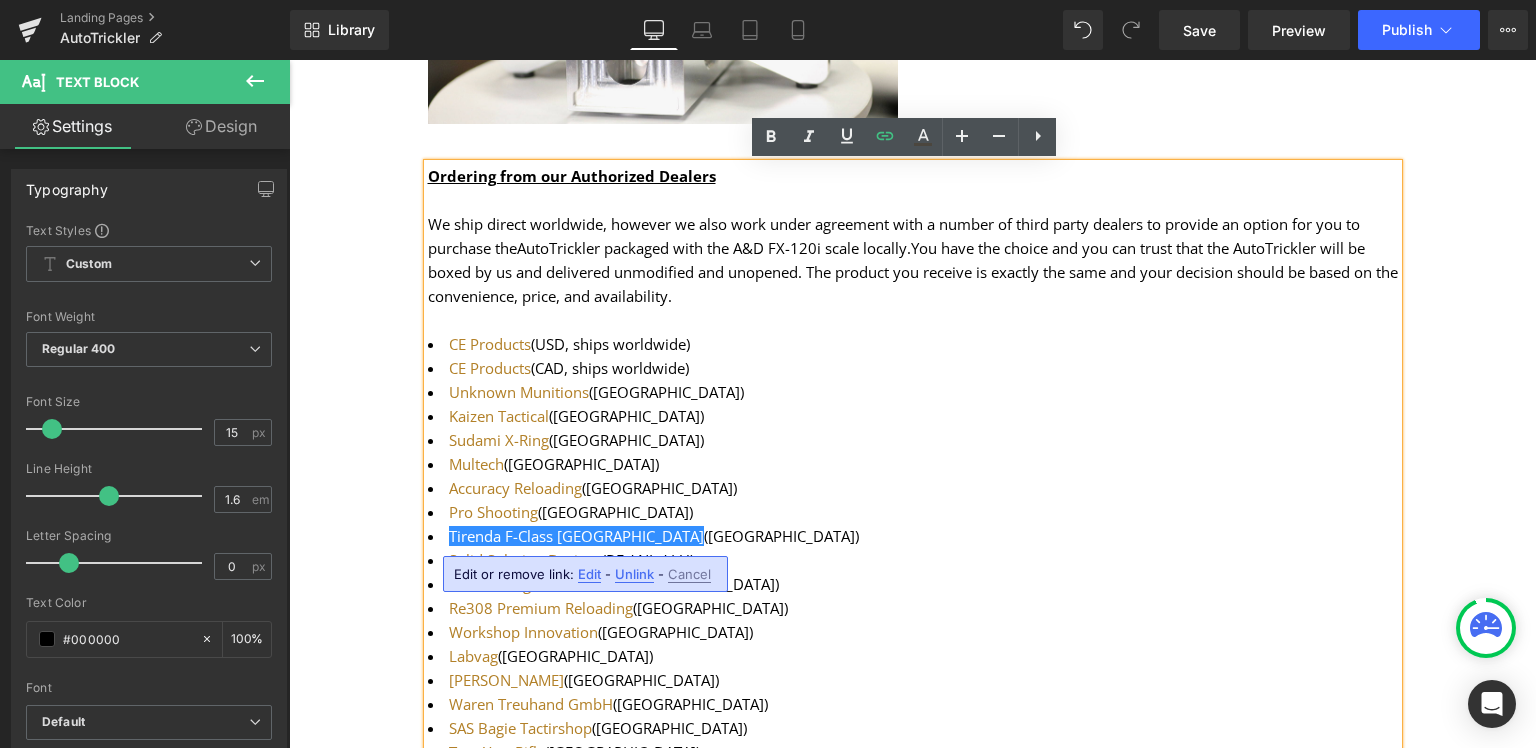 click on "Edit" at bounding box center (589, 574) 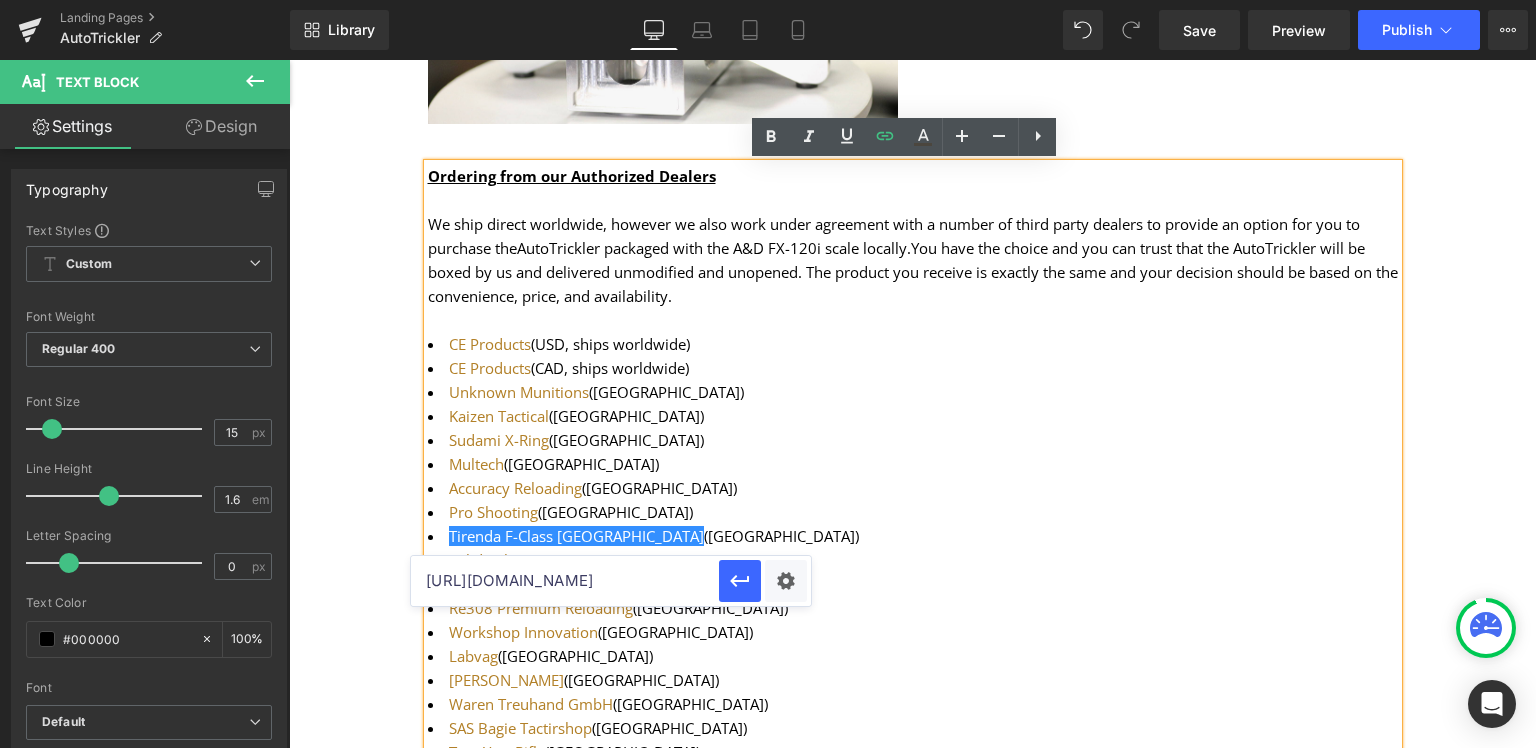 click on "[URL][DOMAIN_NAME]" at bounding box center [565, 581] 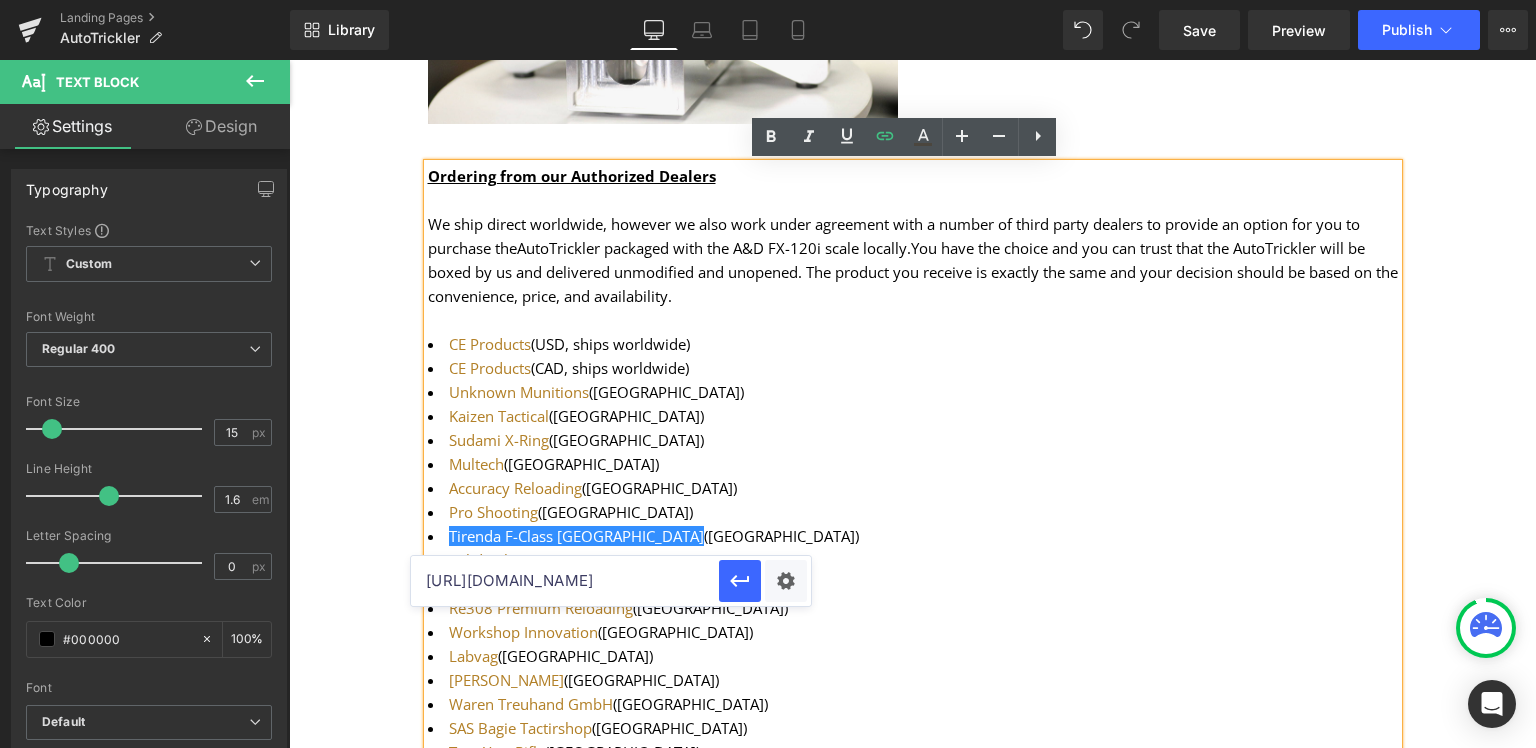 paste on "[DOMAIN_NAME][URL]" 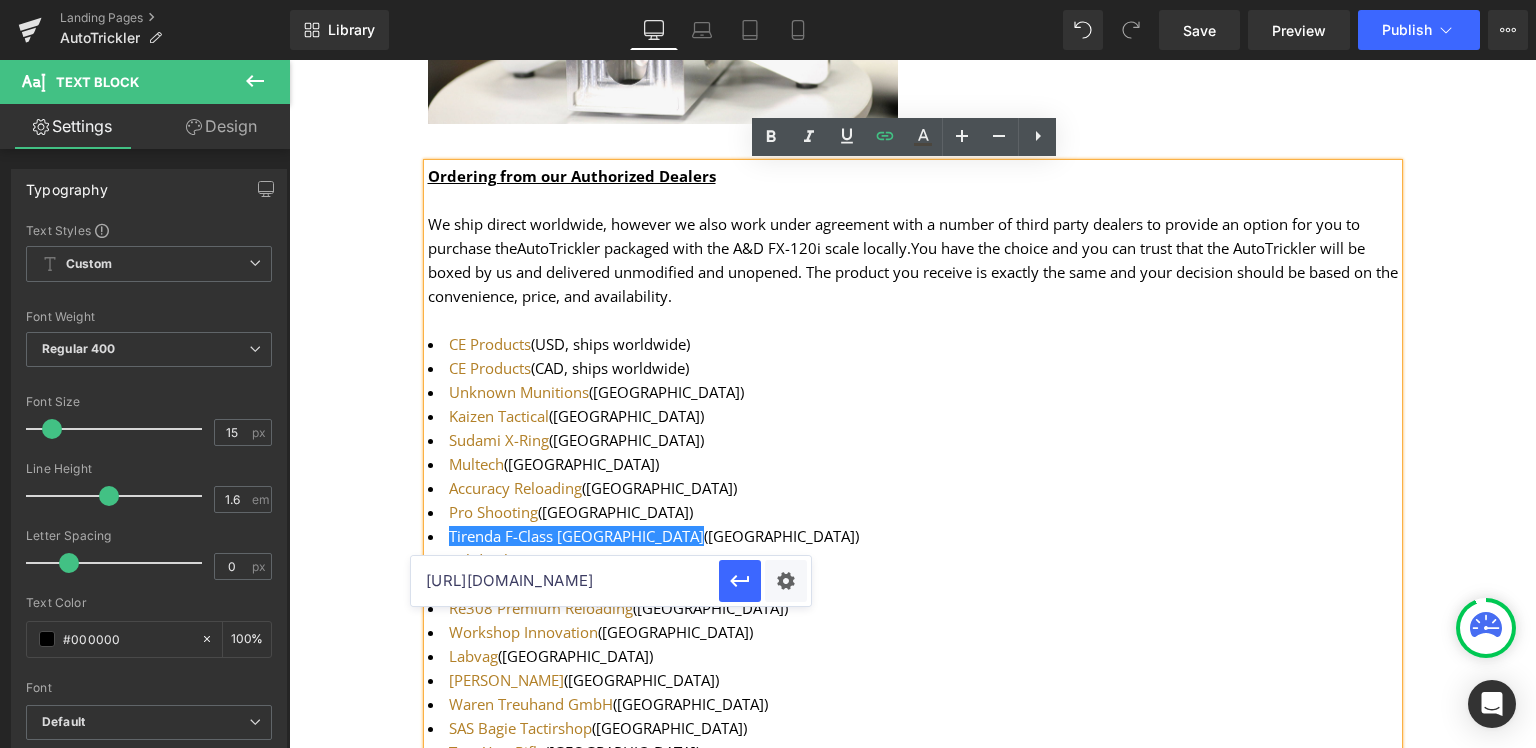 scroll, scrollTop: 0, scrollLeft: 189, axis: horizontal 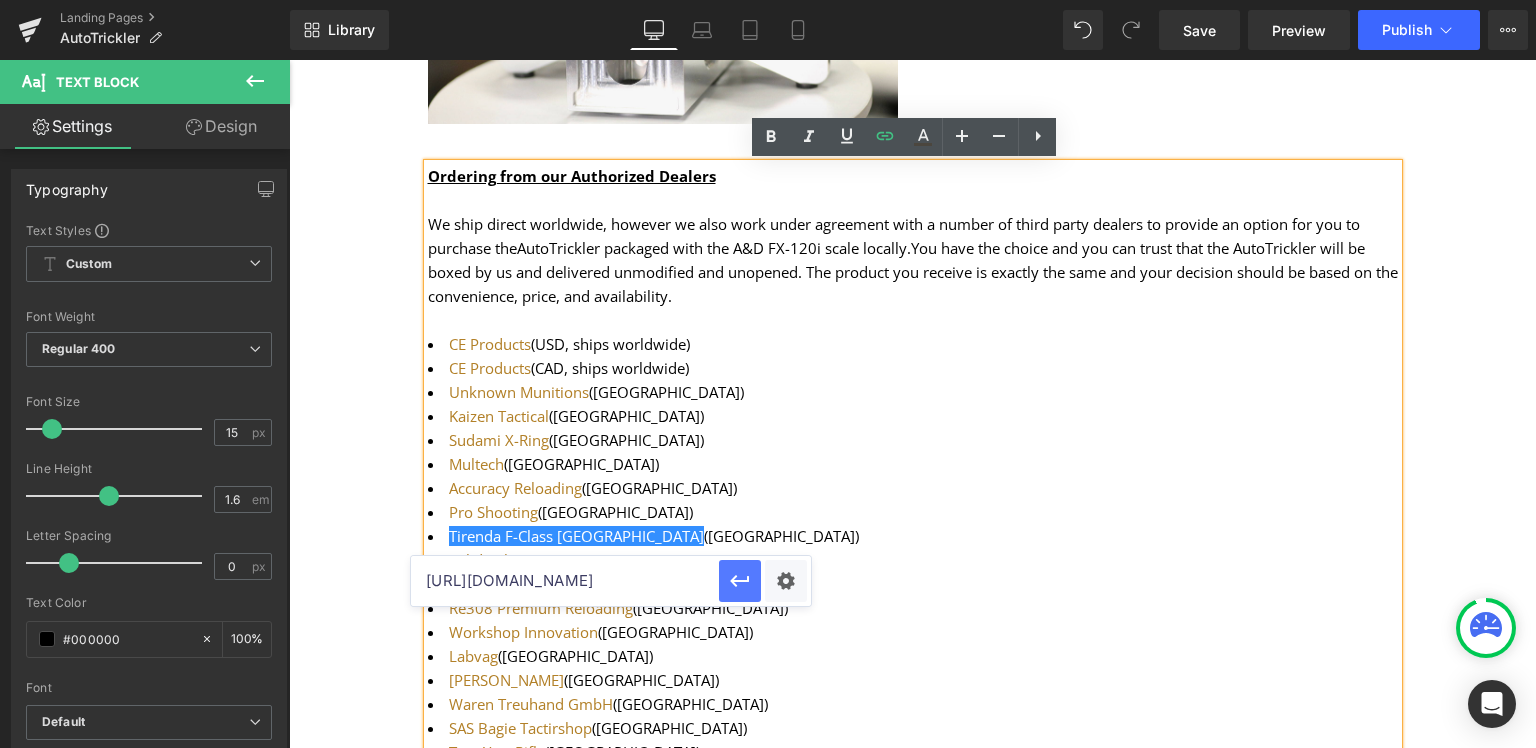 click 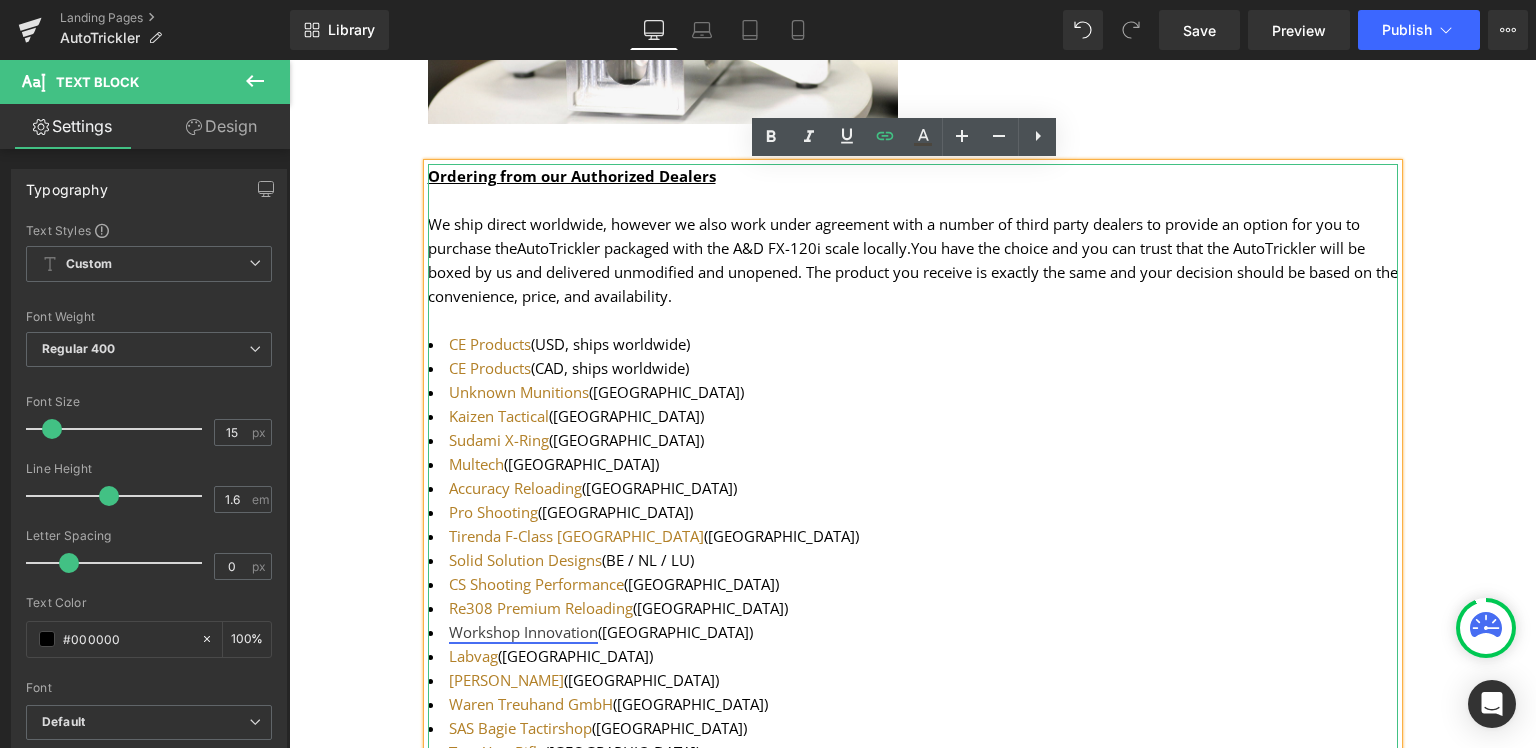 click on "Workshop Innovation" at bounding box center (523, 632) 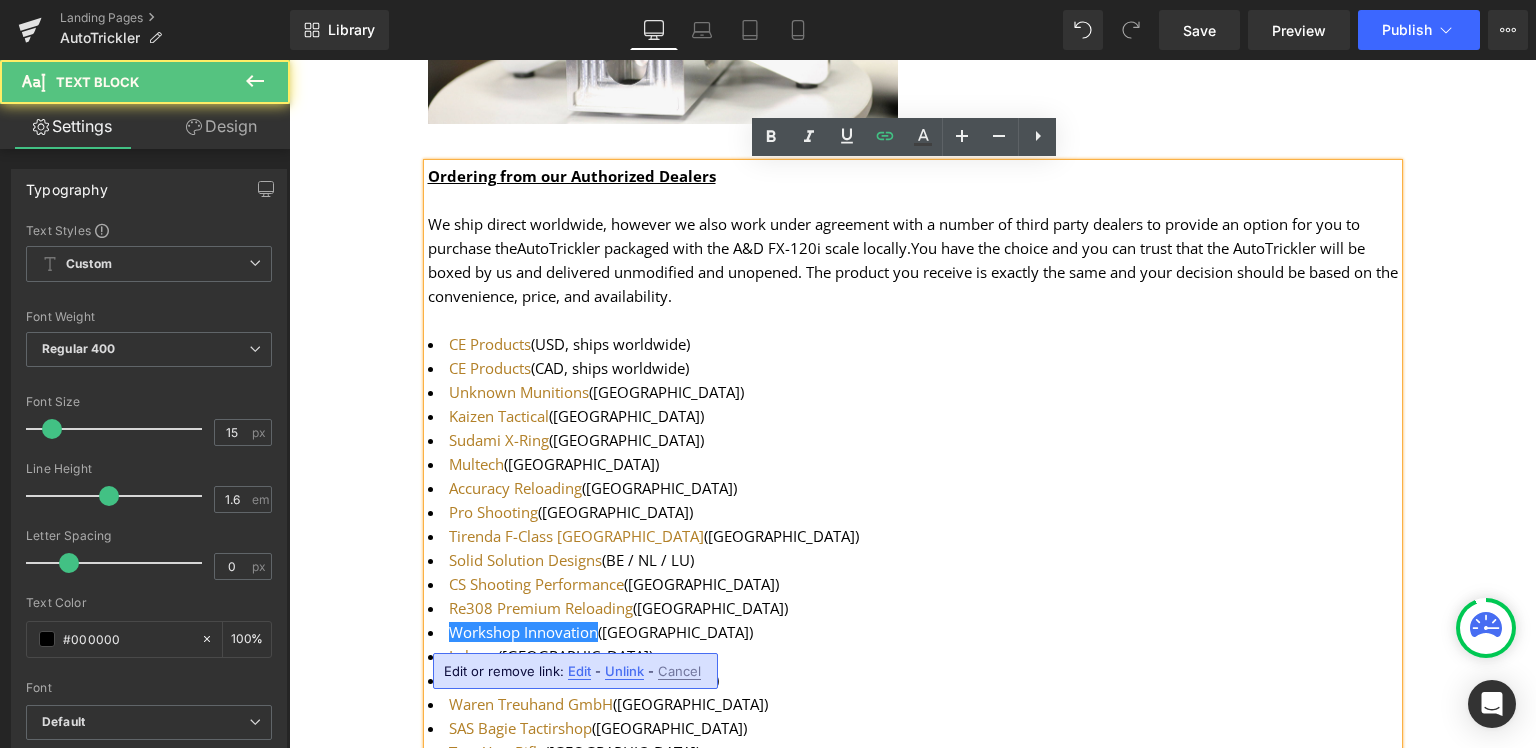 click on "Edit" at bounding box center [579, 671] 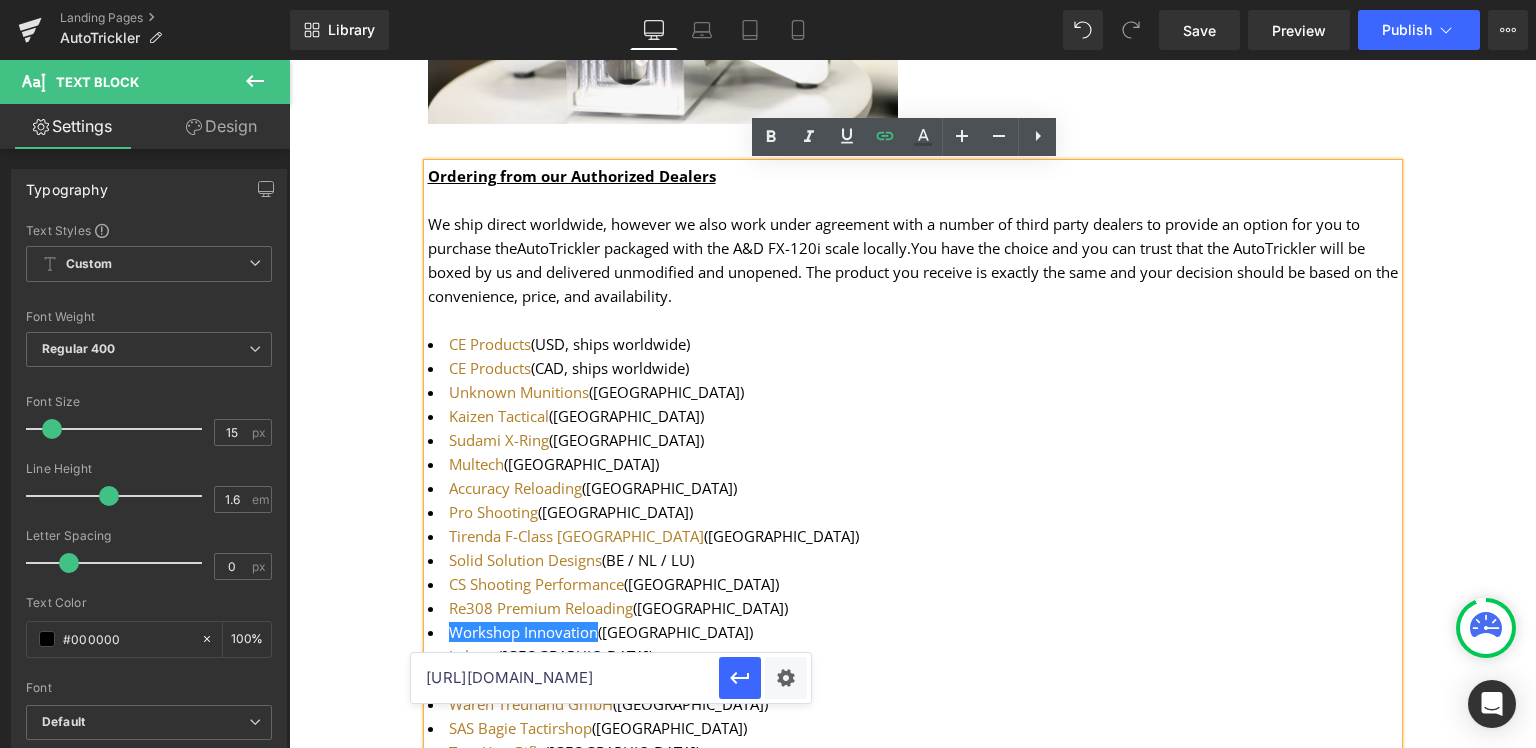 drag, startPoint x: 686, startPoint y: 682, endPoint x: 286, endPoint y: 648, distance: 401.4424 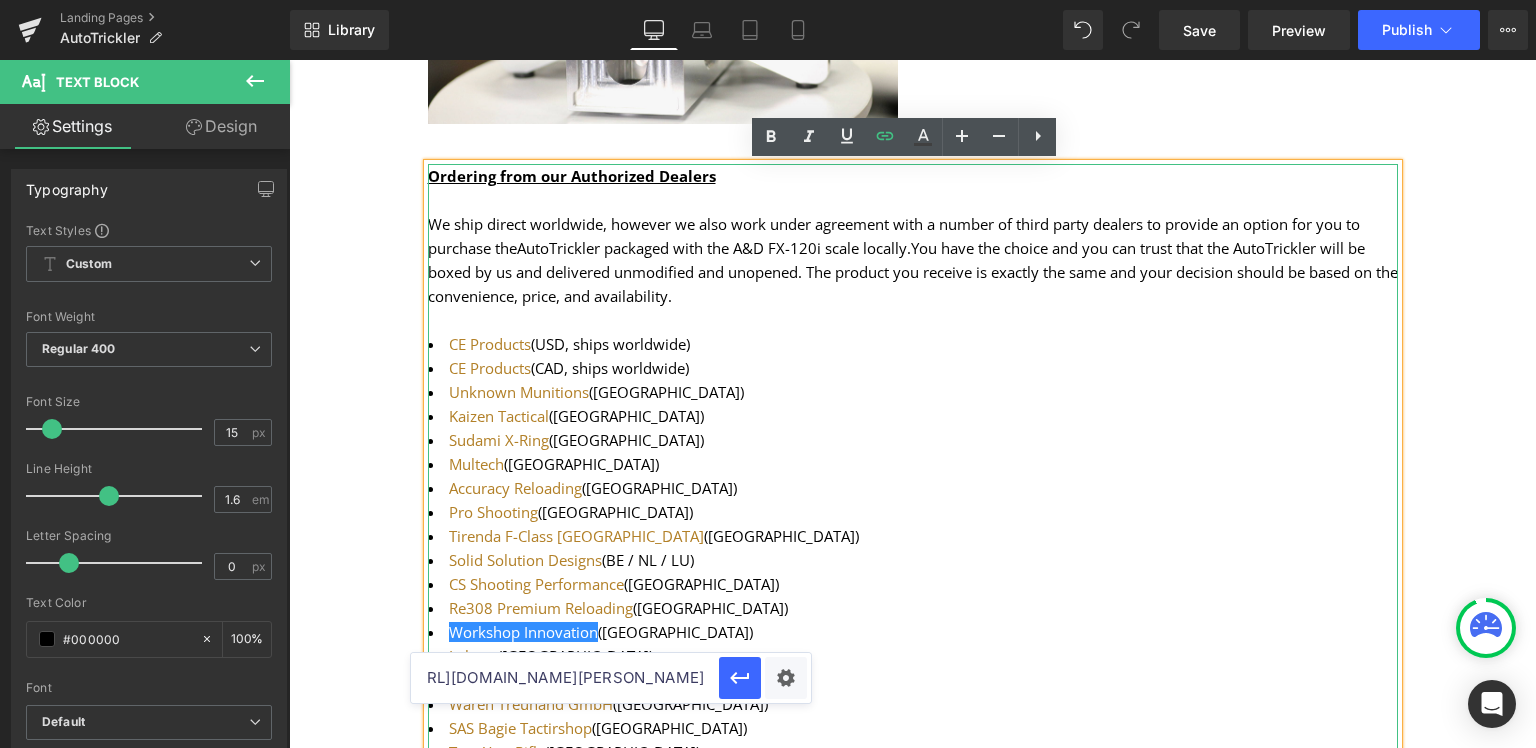 scroll, scrollTop: 0, scrollLeft: 309, axis: horizontal 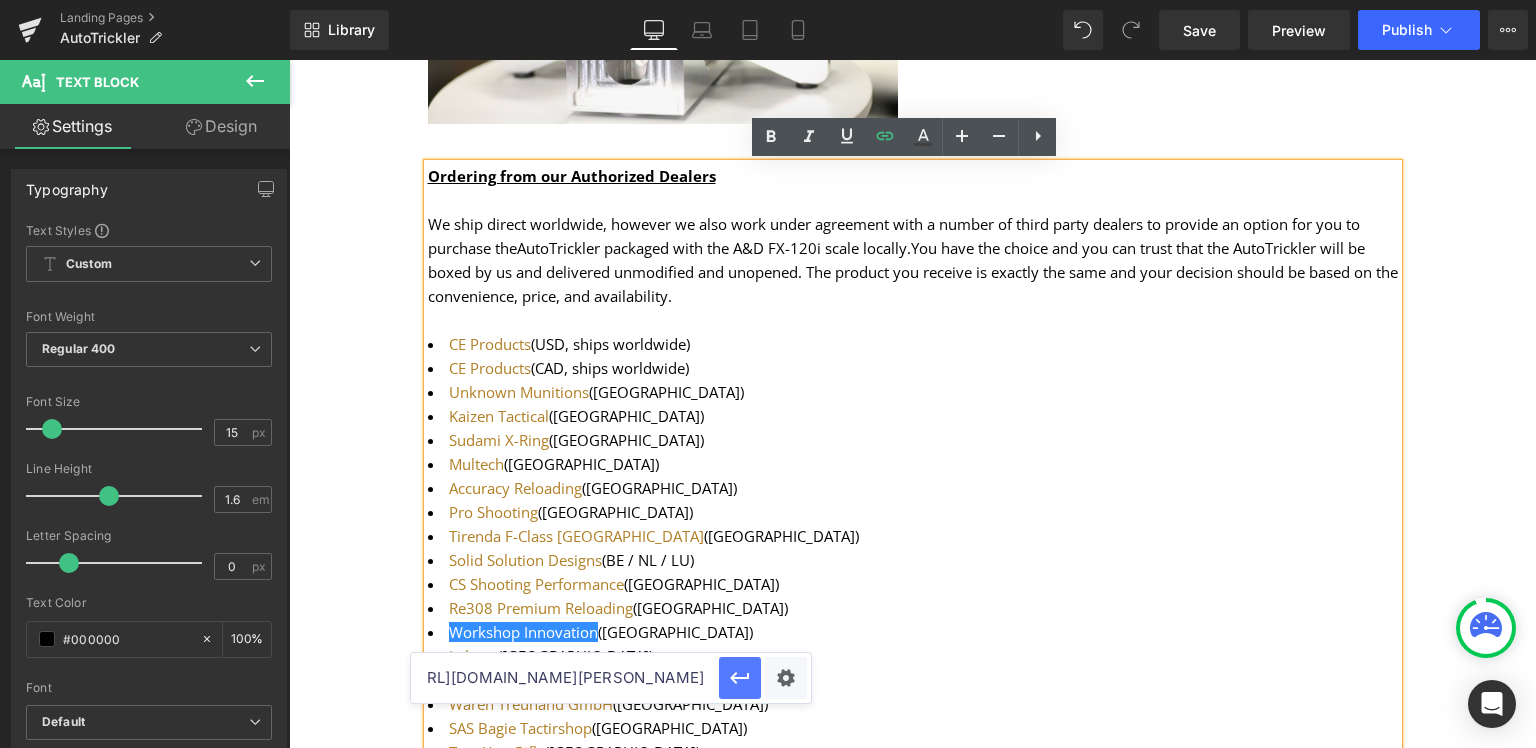 click at bounding box center [740, 678] 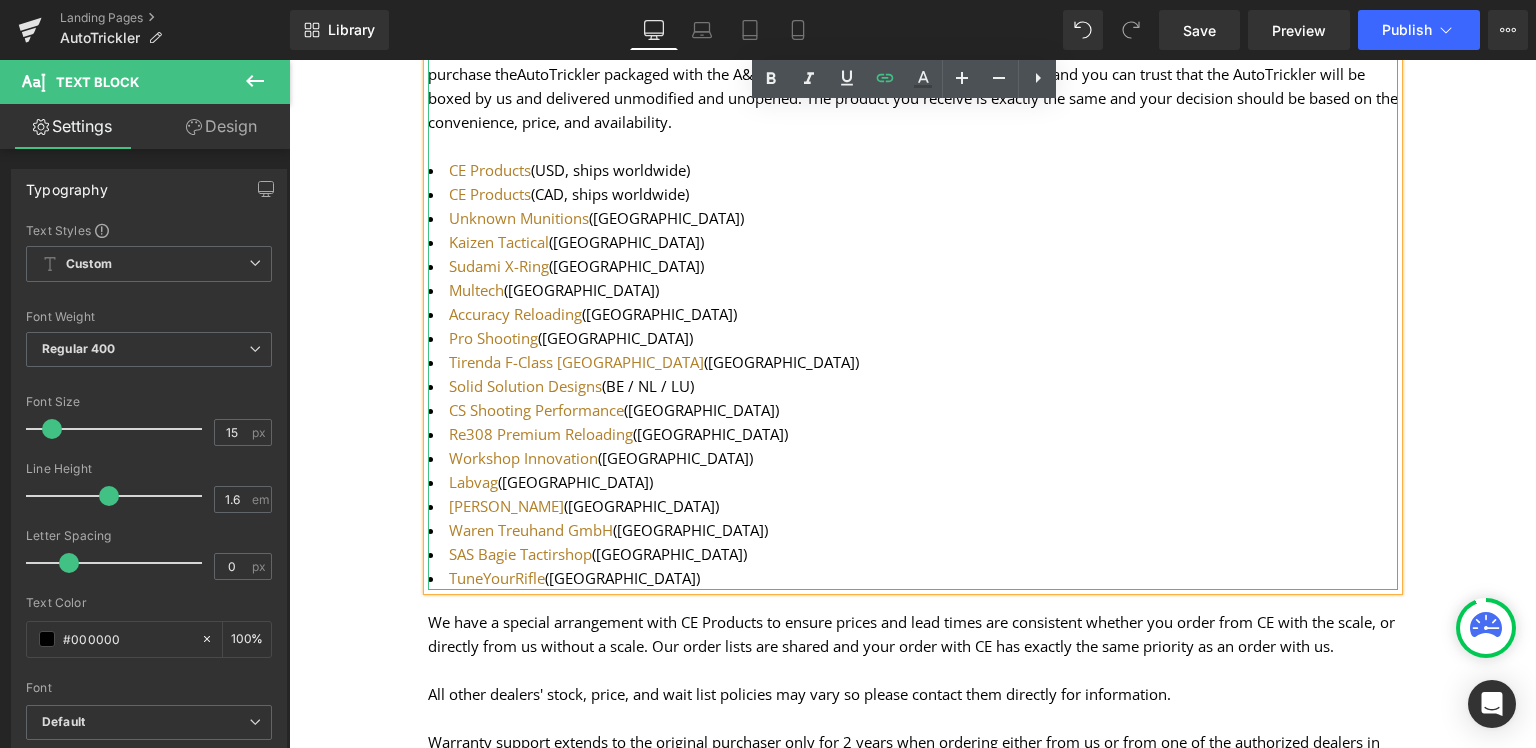 scroll, scrollTop: 844, scrollLeft: 0, axis: vertical 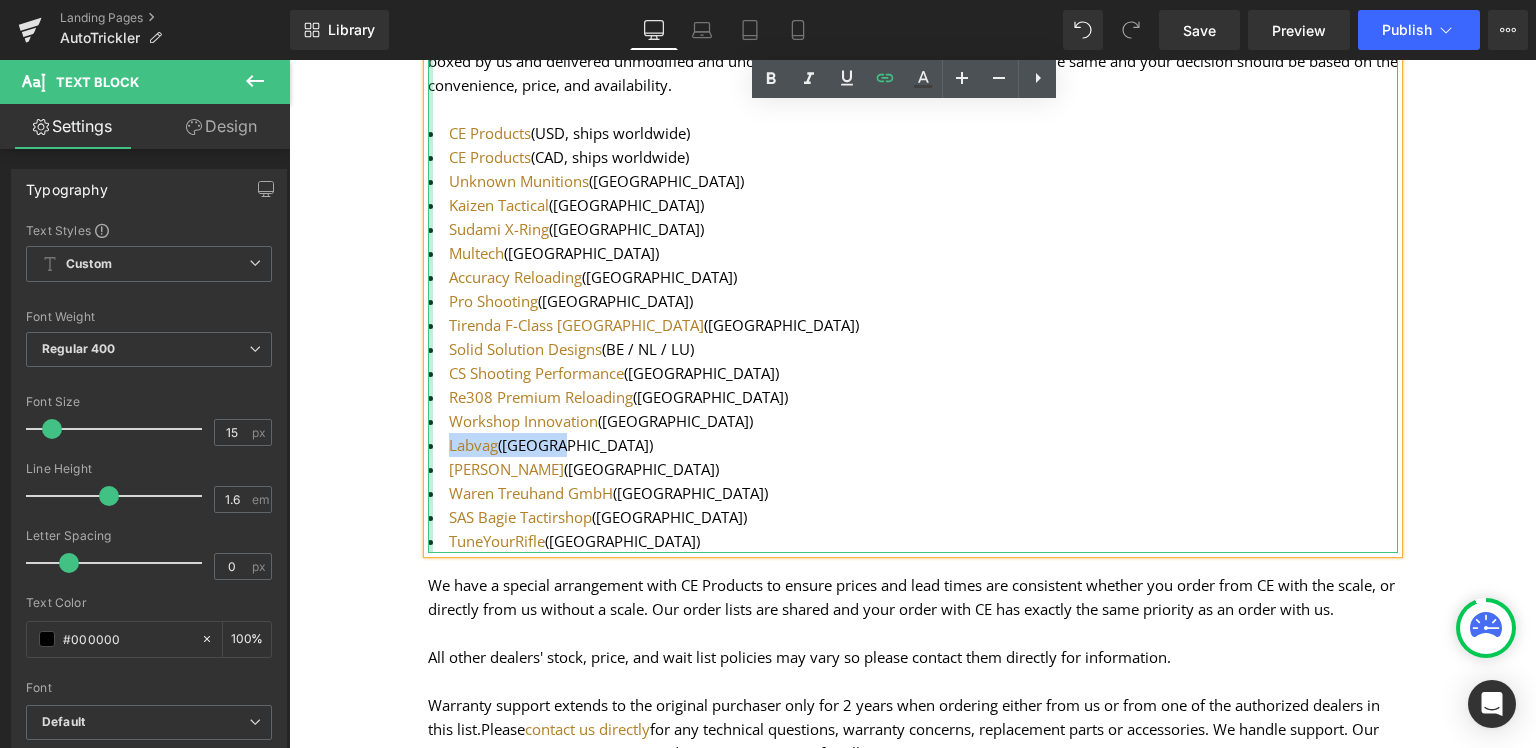 drag, startPoint x: 565, startPoint y: 449, endPoint x: 421, endPoint y: 451, distance: 144.01389 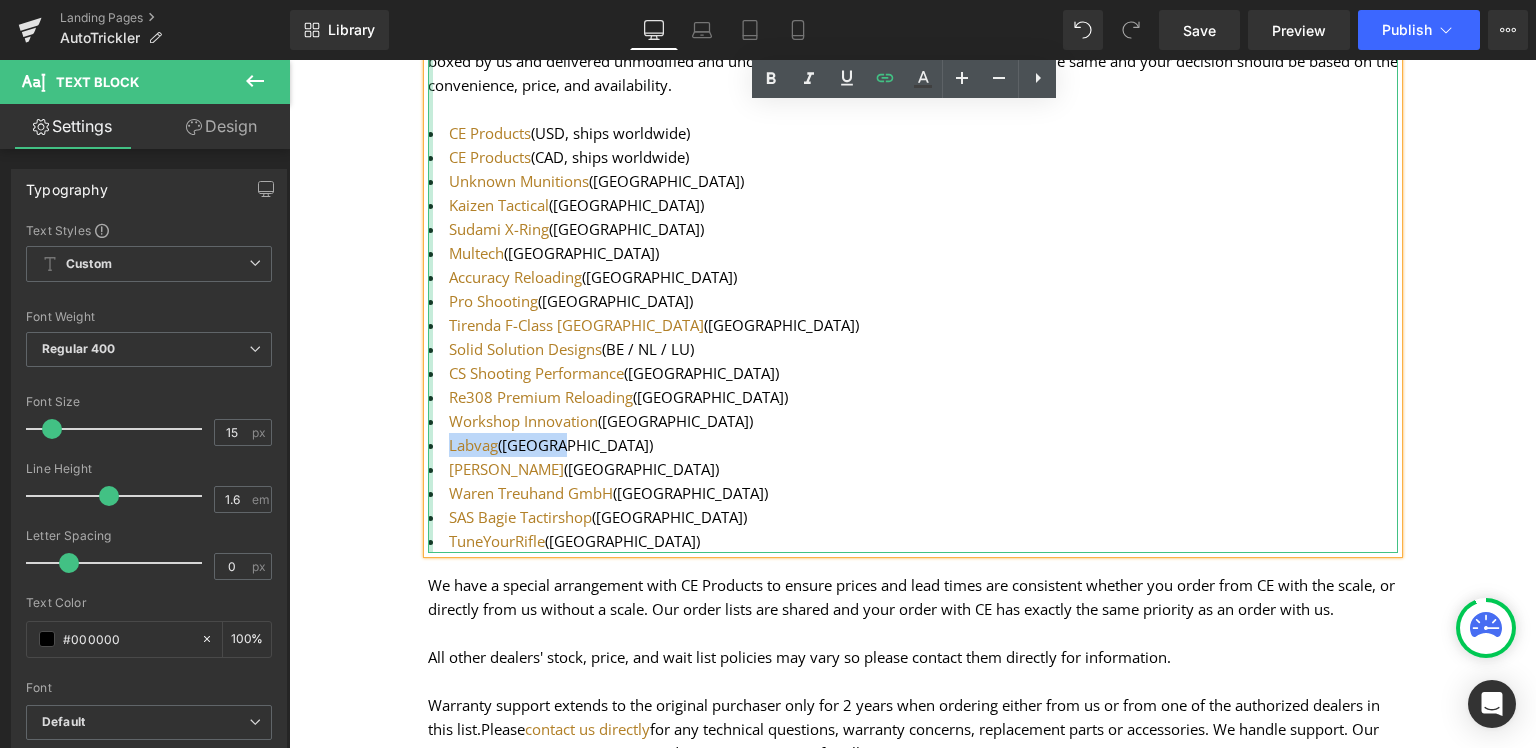 click on "Ordering from our Authorized Dealers We ship direct worldwide, however we also work under agreement with a number of third party dealers to provide an option for you to purchase the  AutoTrickler packaged with the A&D FX-120i scale locally.  You have the choice and you can trust that the AutoTrickler will be boxed by us and delivered unmodified and unopened. The product you receive is exactly the same and your decision should be based on the convenience, price, and availability. CE Products  (USD, ships worldwide) CE Products  (CAD, ships worldwide) Unknown Munitions  ([GEOGRAPHIC_DATA]) Kaizen Tactical  ([GEOGRAPHIC_DATA]) Sudami X-Ring  ([GEOGRAPHIC_DATA]) Multech  ([GEOGRAPHIC_DATA]) Accuracy Reloading  ([GEOGRAPHIC_DATA]) Pro Shooting  ([GEOGRAPHIC_DATA]) Tirenda F-Class [GEOGRAPHIC_DATA]  ([GEOGRAPHIC_DATA]) Solid Solution Designs  (BE / NL / LU) CS Shooting Performance  ([GEOGRAPHIC_DATA]) Re308 Premium Reloading  ([GEOGRAPHIC_DATA]) Workshop Innovation  ([GEOGRAPHIC_DATA]) Labvag  ([GEOGRAPHIC_DATA]) [PERSON_NAME]  ([GEOGRAPHIC_DATA]) Waren Treuhand GmbH  ([GEOGRAPHIC_DATA]) SAS Bagie Tactirshop  ([GEOGRAPHIC_DATA]) ([GEOGRAPHIC_DATA])" at bounding box center [913, 253] 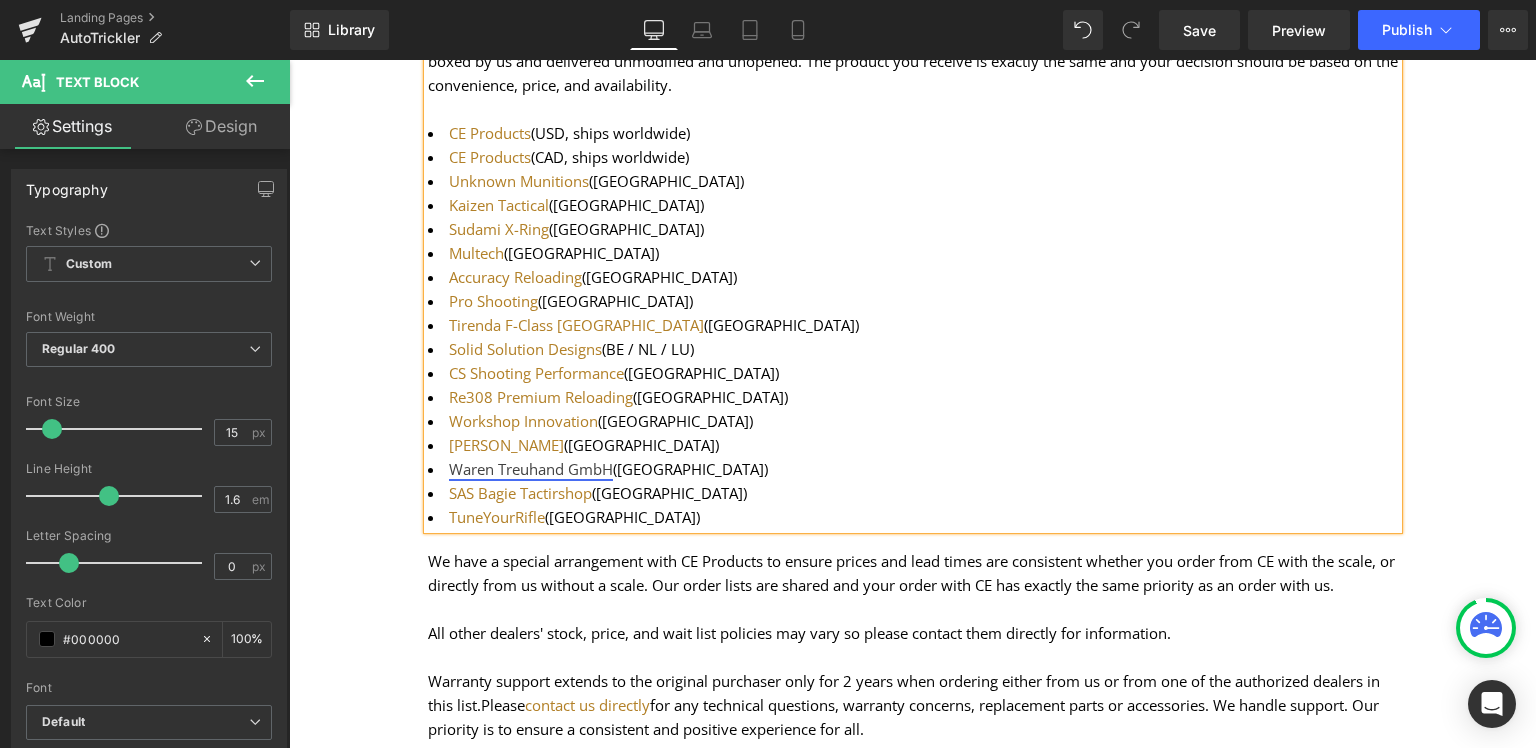 click on "Waren Treuhand GmbH" at bounding box center [531, 469] 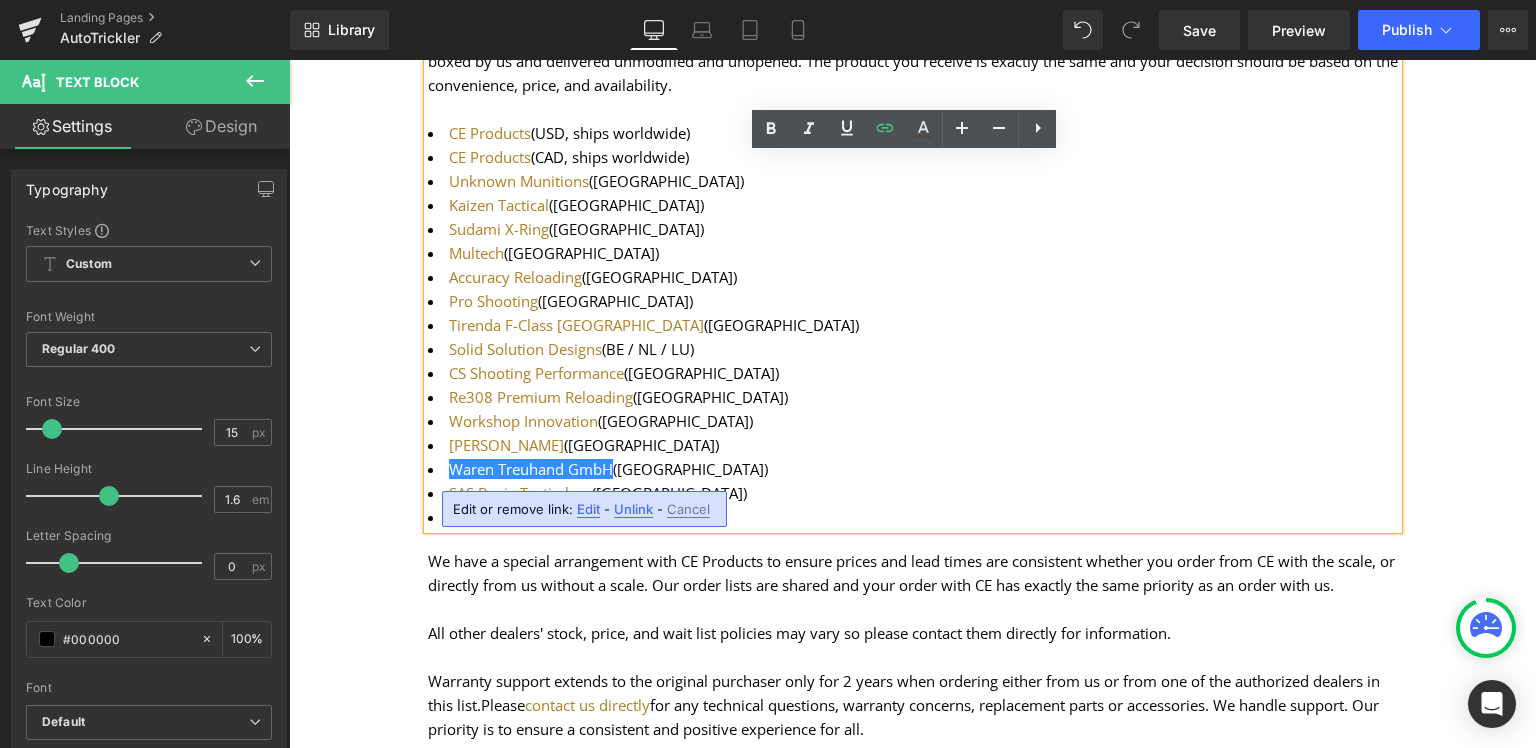click on "Edit" at bounding box center [588, 509] 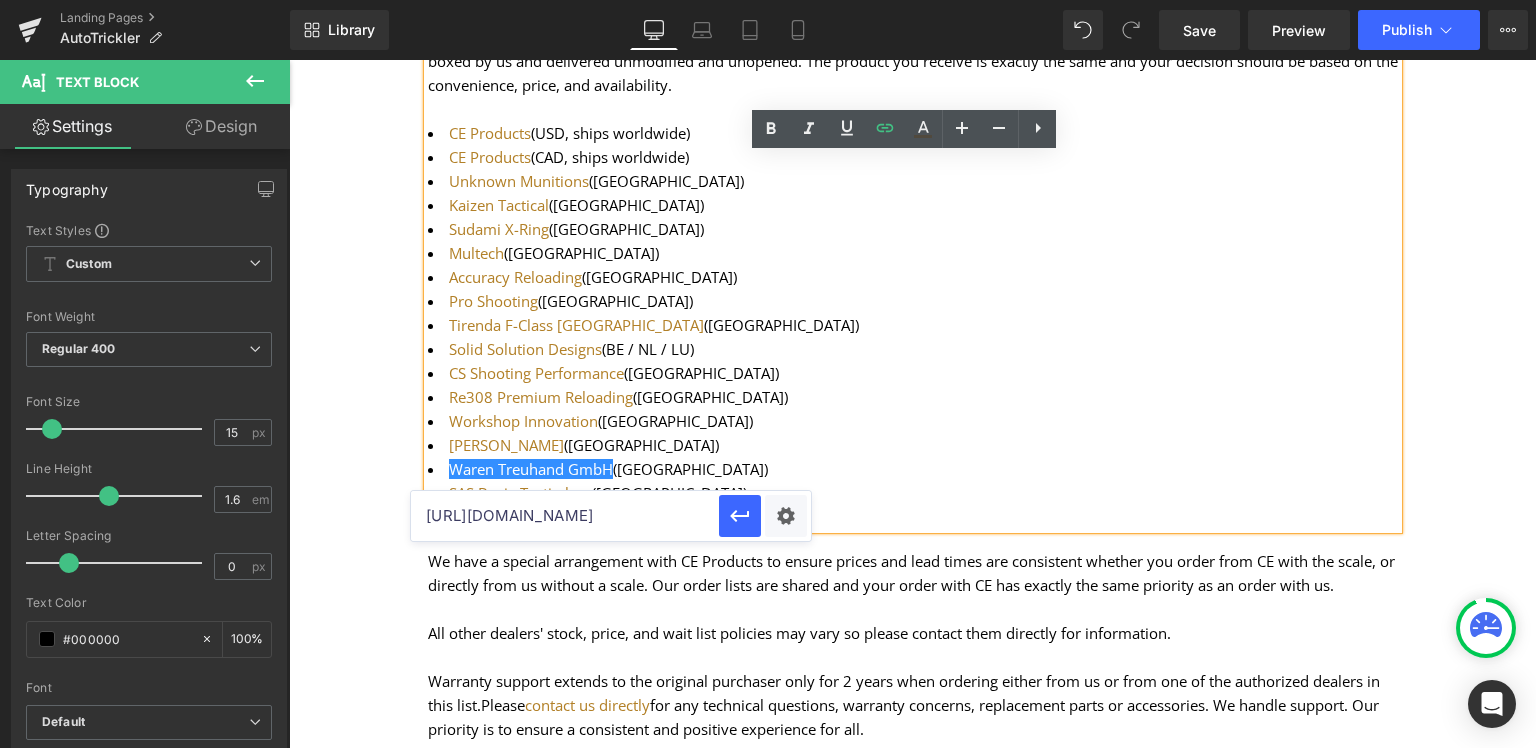 drag, startPoint x: 644, startPoint y: 514, endPoint x: 363, endPoint y: 512, distance: 281.0071 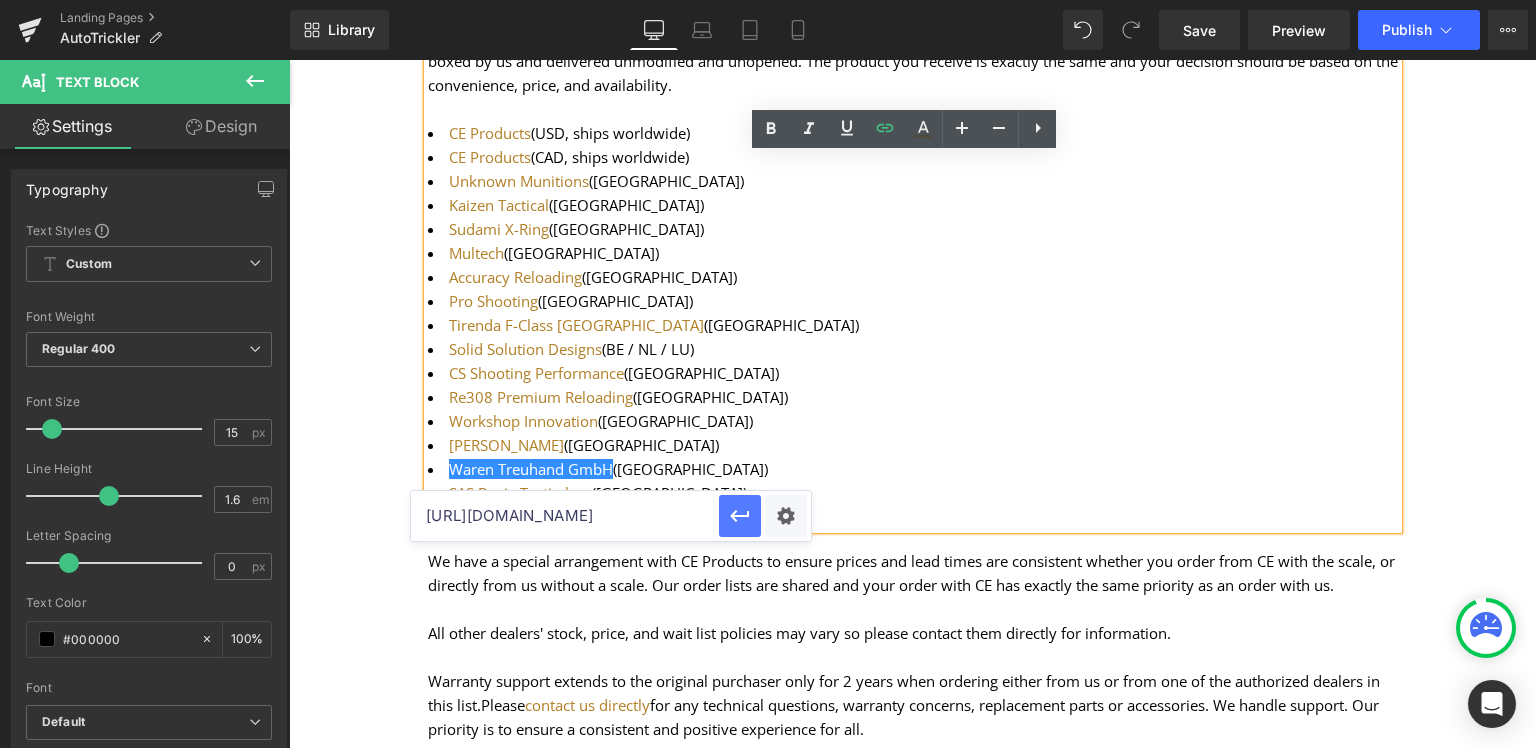 click at bounding box center [740, 516] 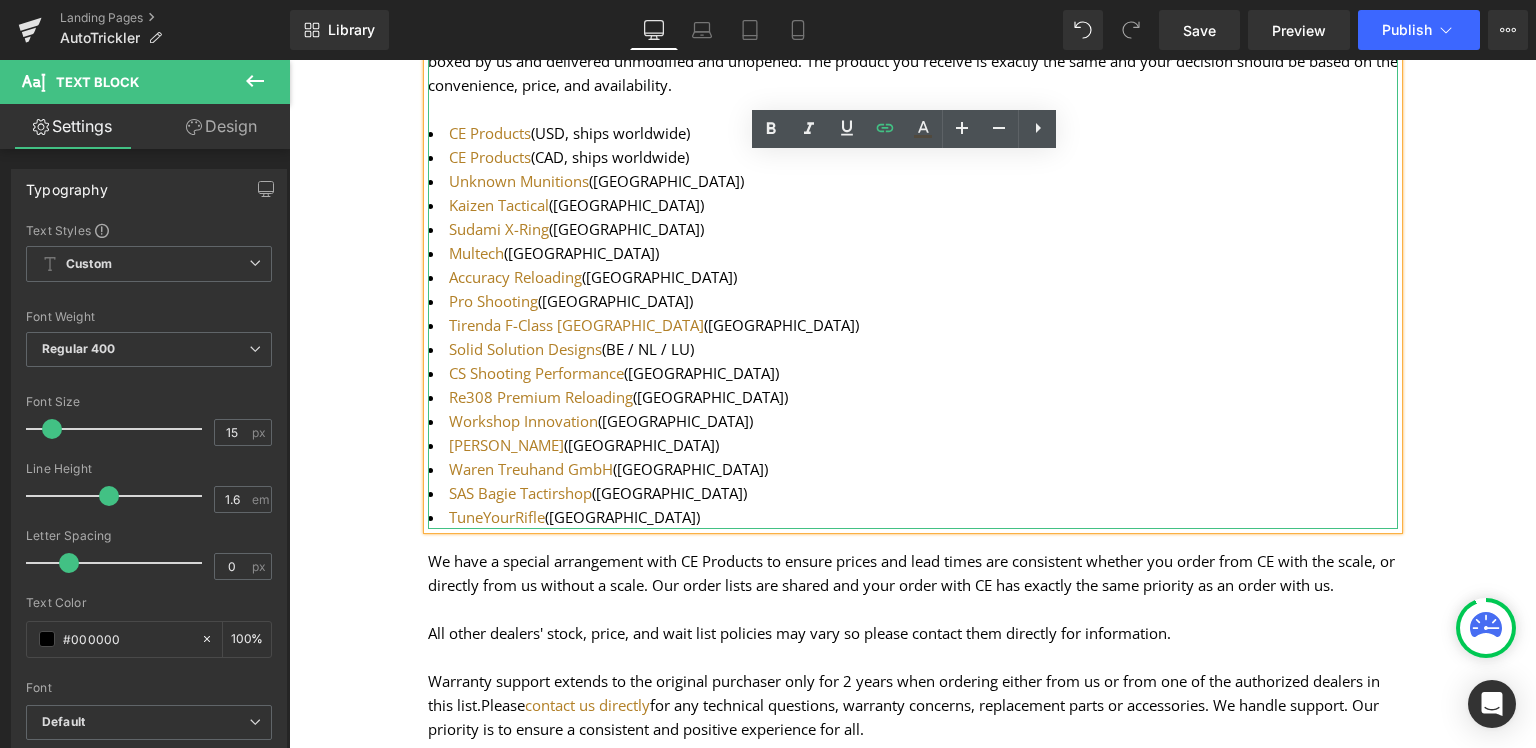 click on "SAS Bagie Tactirshop  ([GEOGRAPHIC_DATA])" at bounding box center [913, 493] 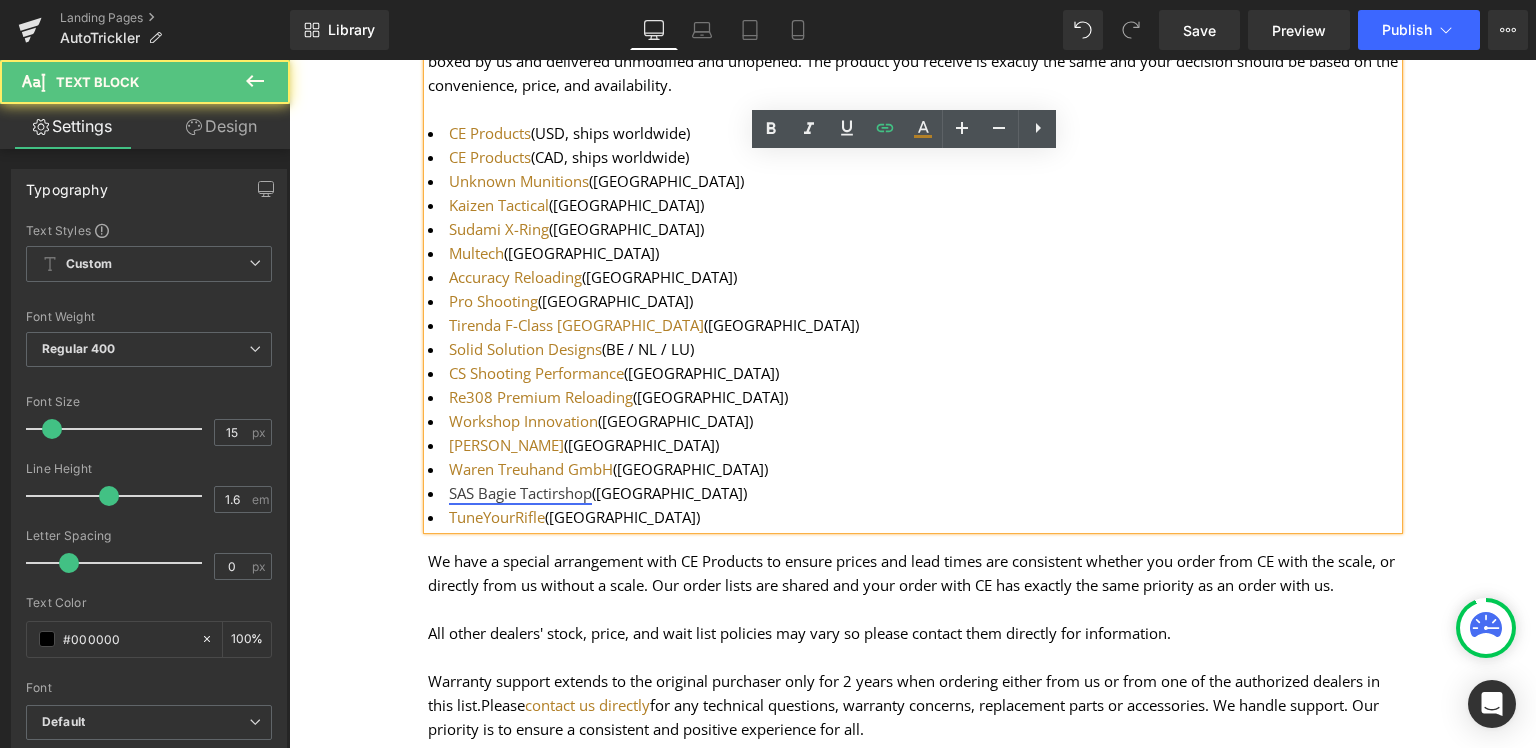 click on "SAS Bagie Tactirshop" at bounding box center [520, 493] 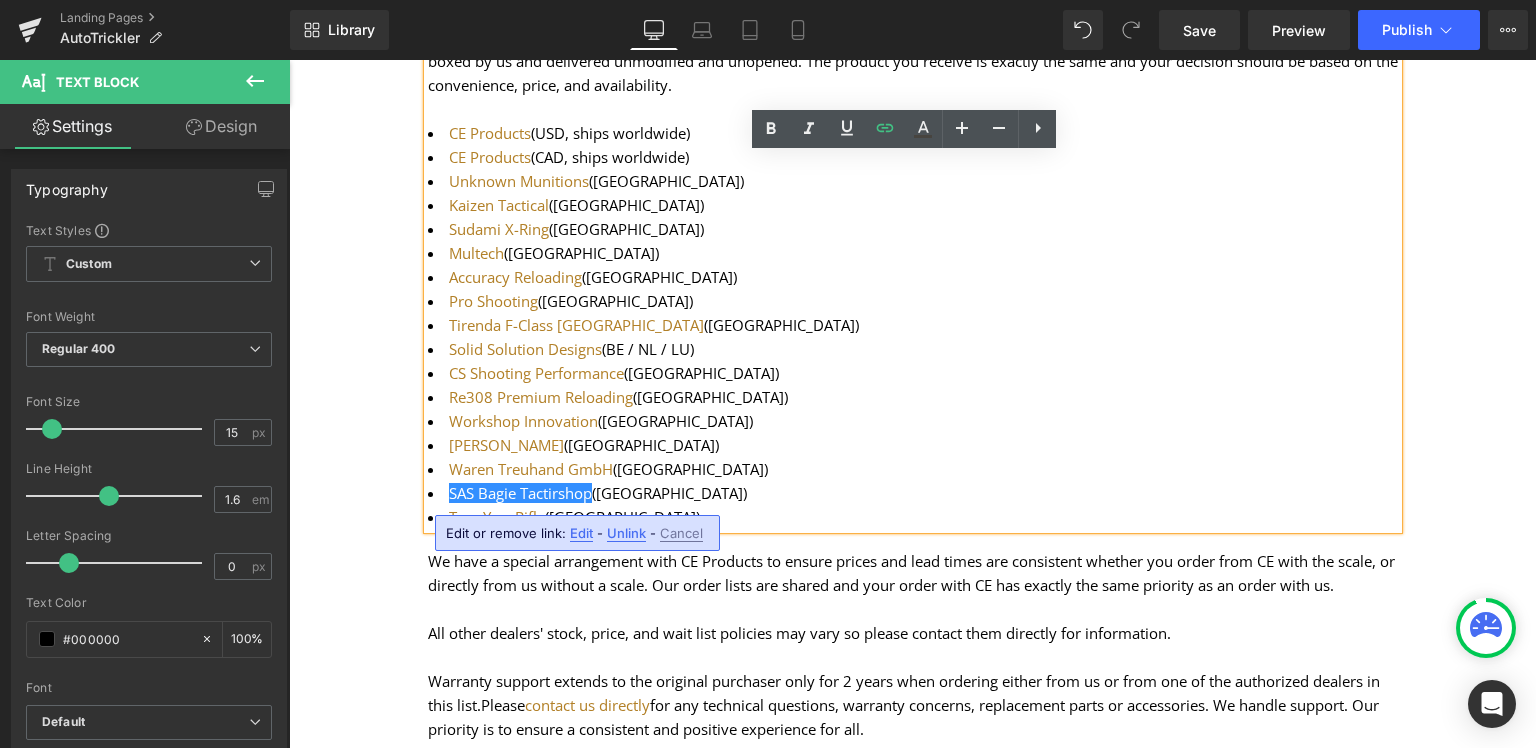 click on "Edit" at bounding box center (581, 533) 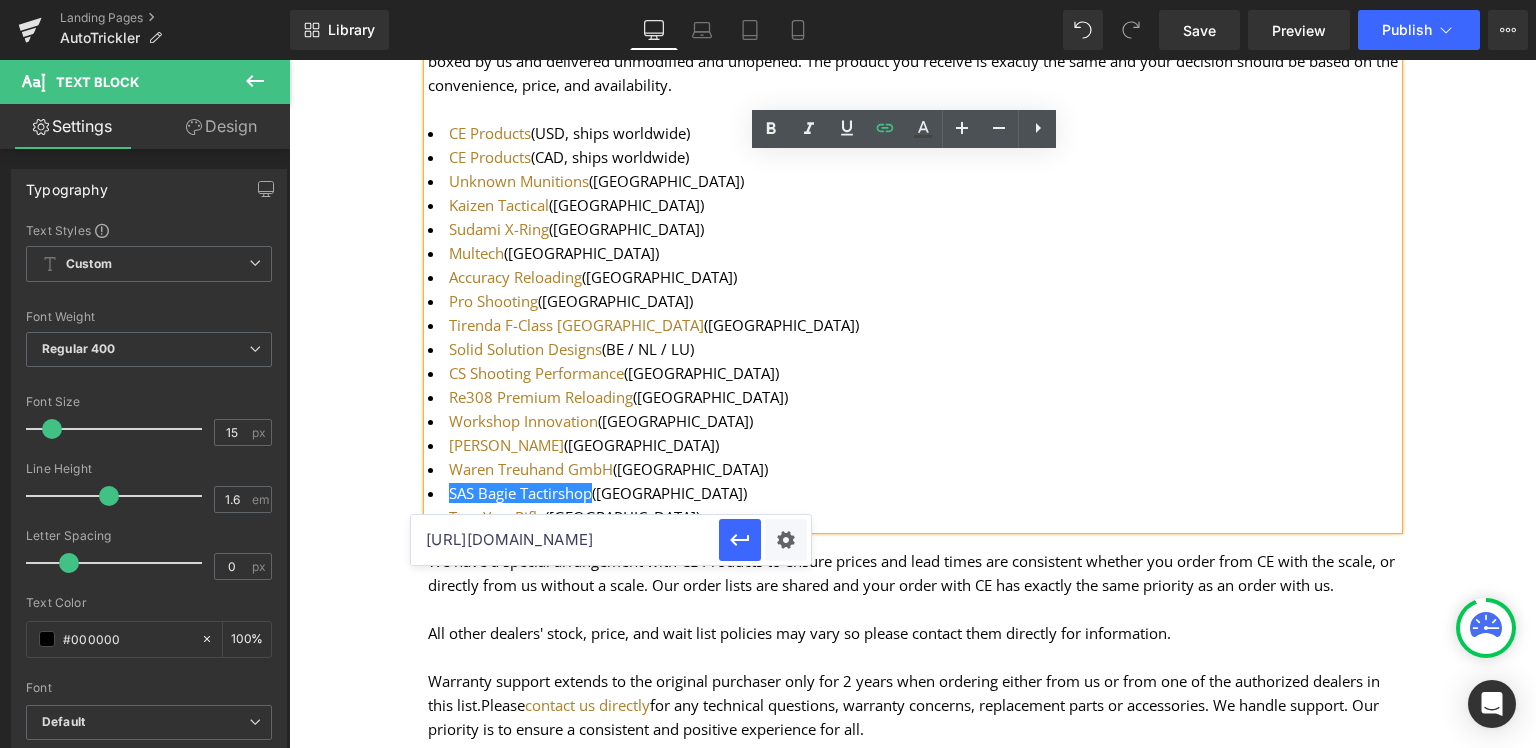 drag, startPoint x: 615, startPoint y: 537, endPoint x: 307, endPoint y: 526, distance: 308.19638 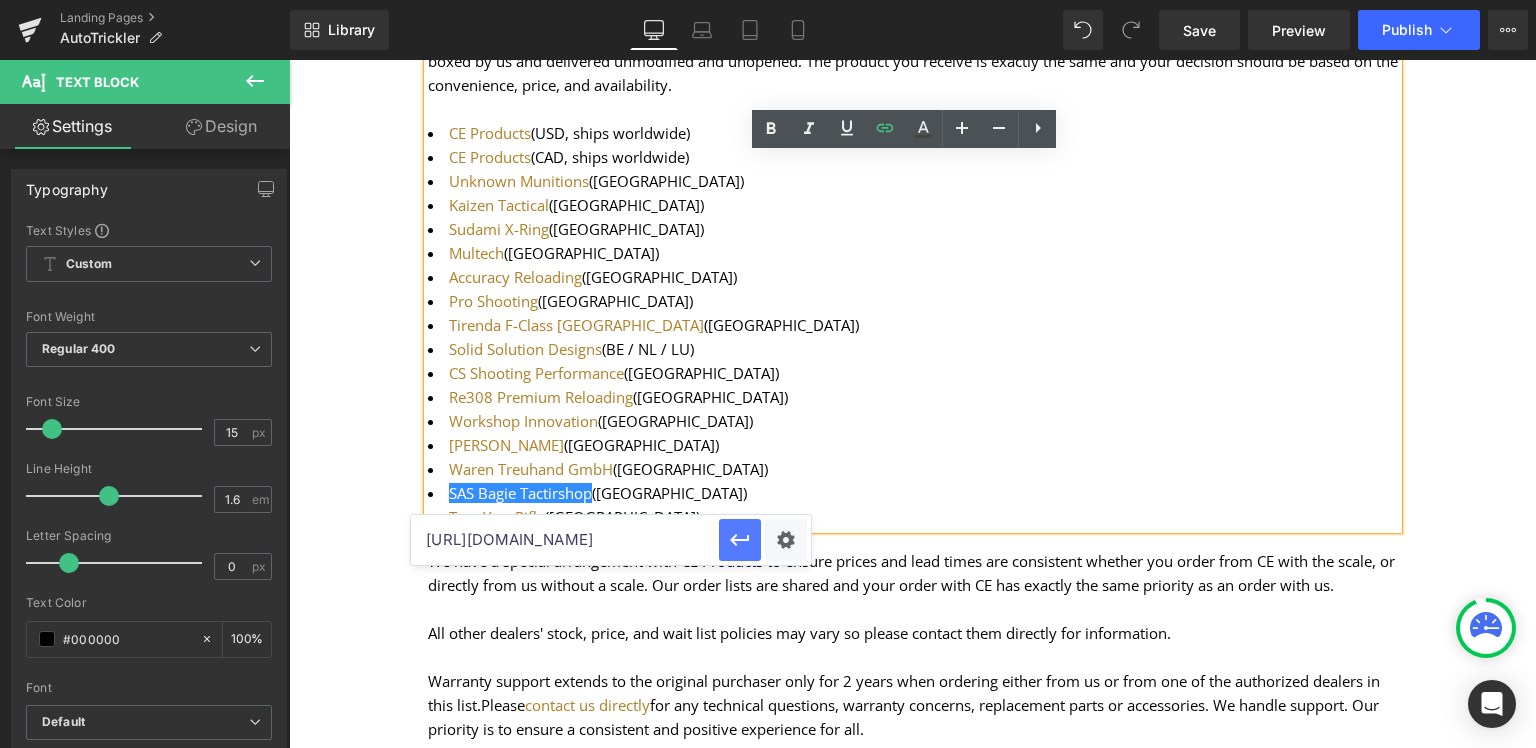 click 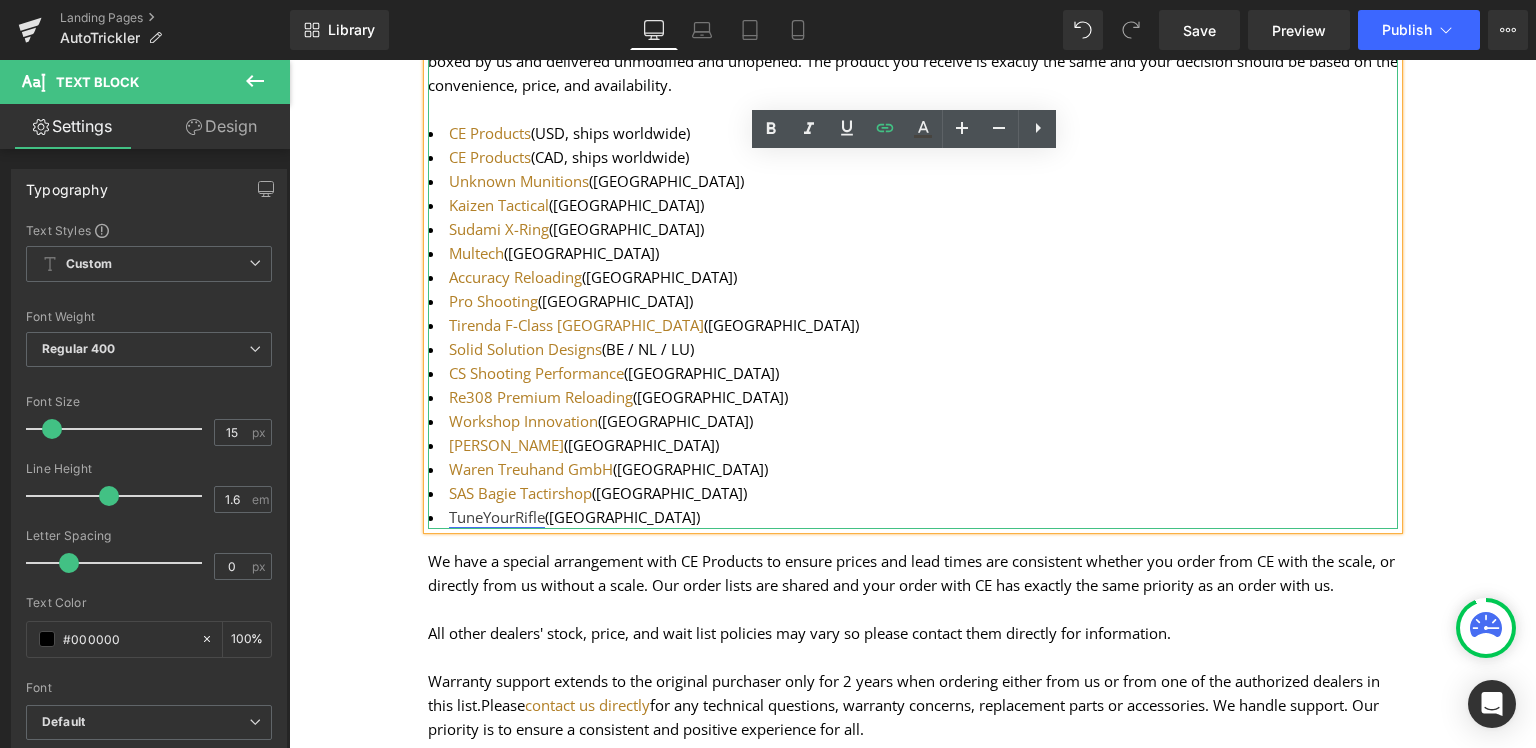 click on "TuneYourRifle" at bounding box center (497, 517) 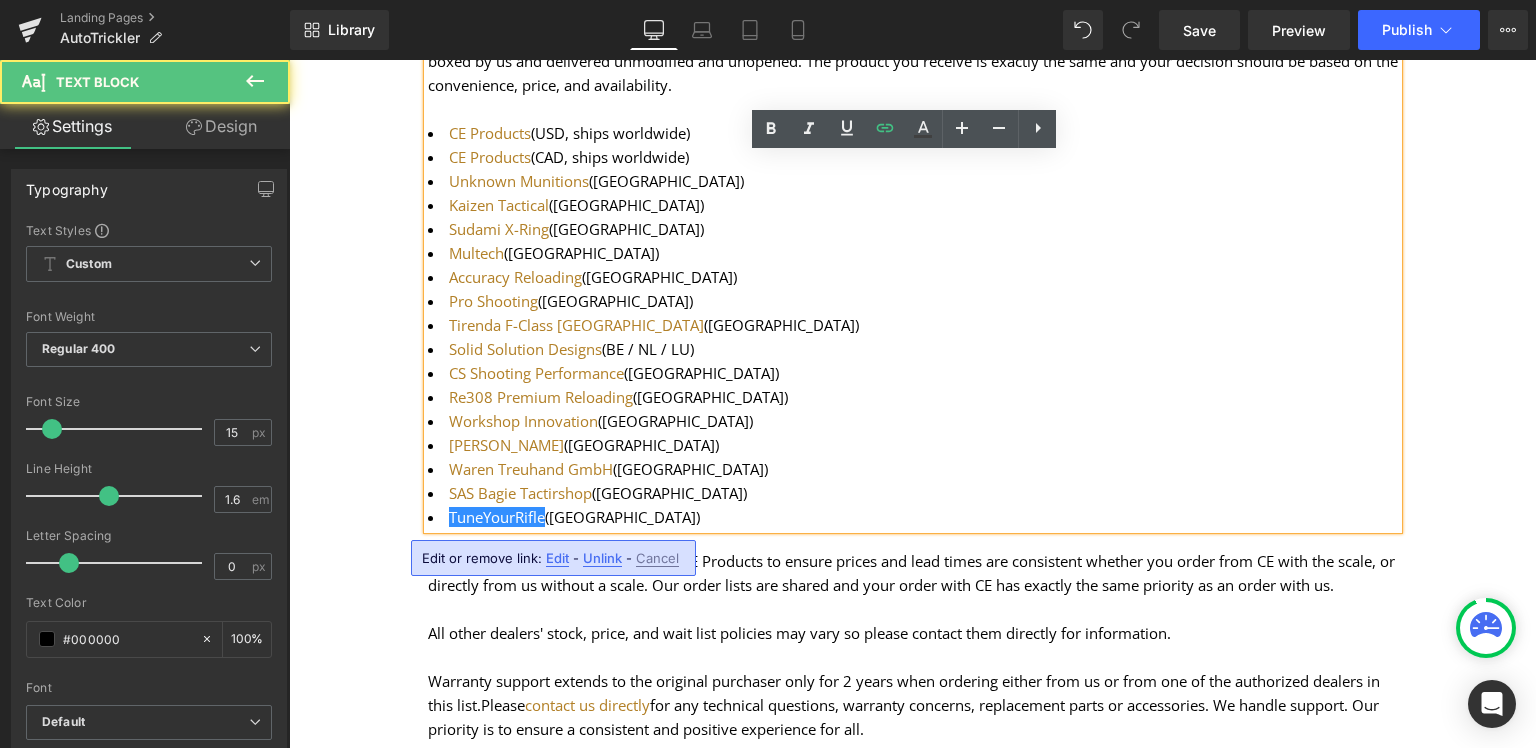 click on "Edit" at bounding box center [557, 558] 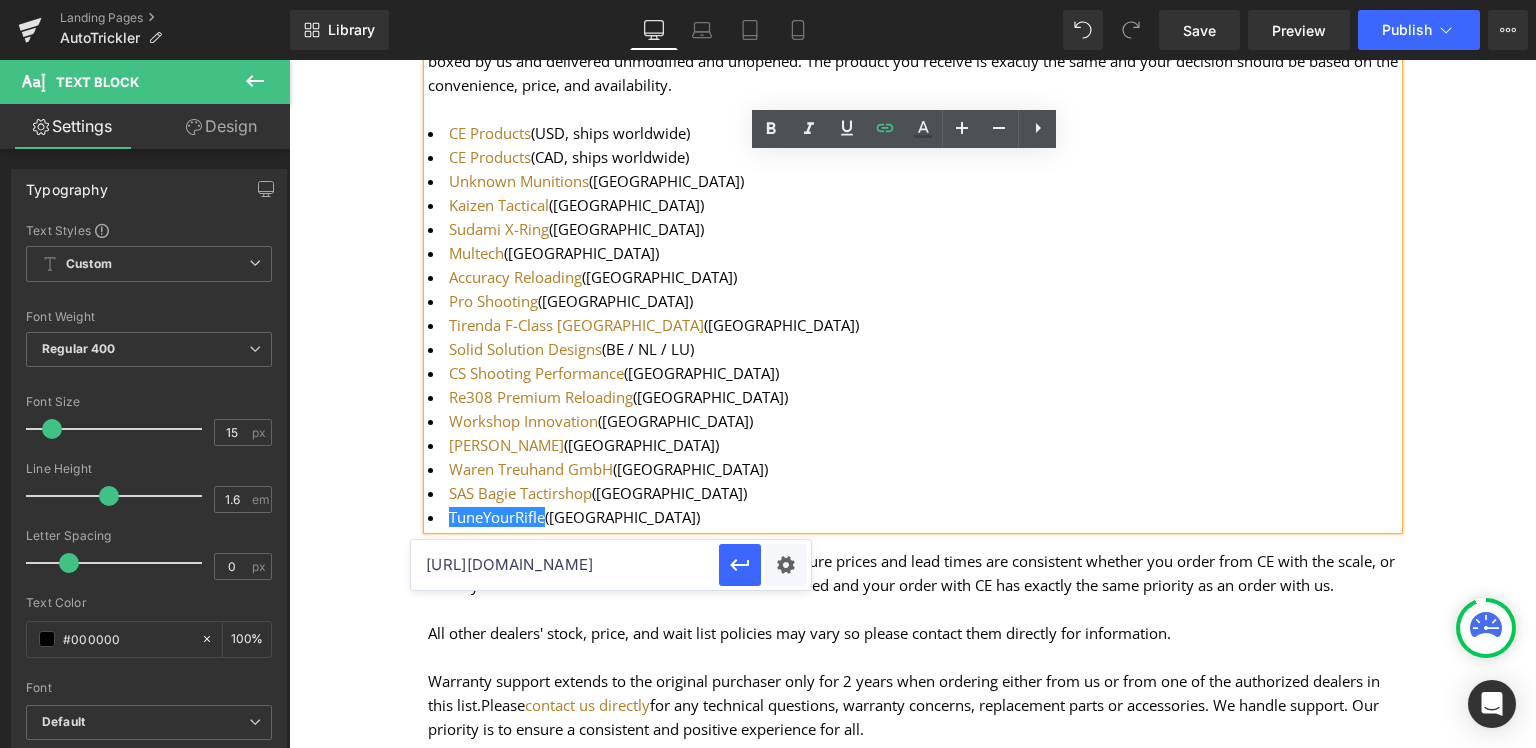 drag, startPoint x: 687, startPoint y: 571, endPoint x: 316, endPoint y: 564, distance: 371.06604 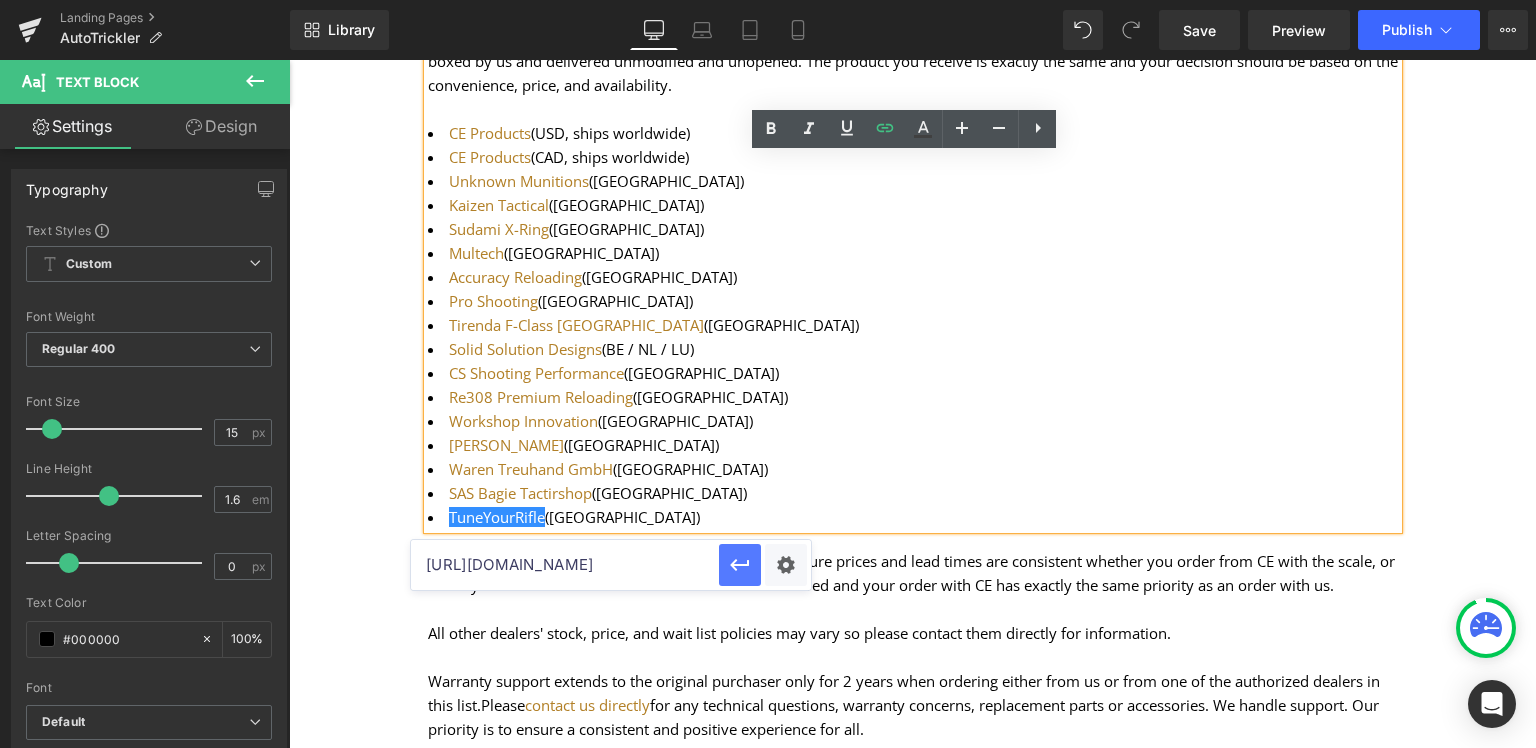 click 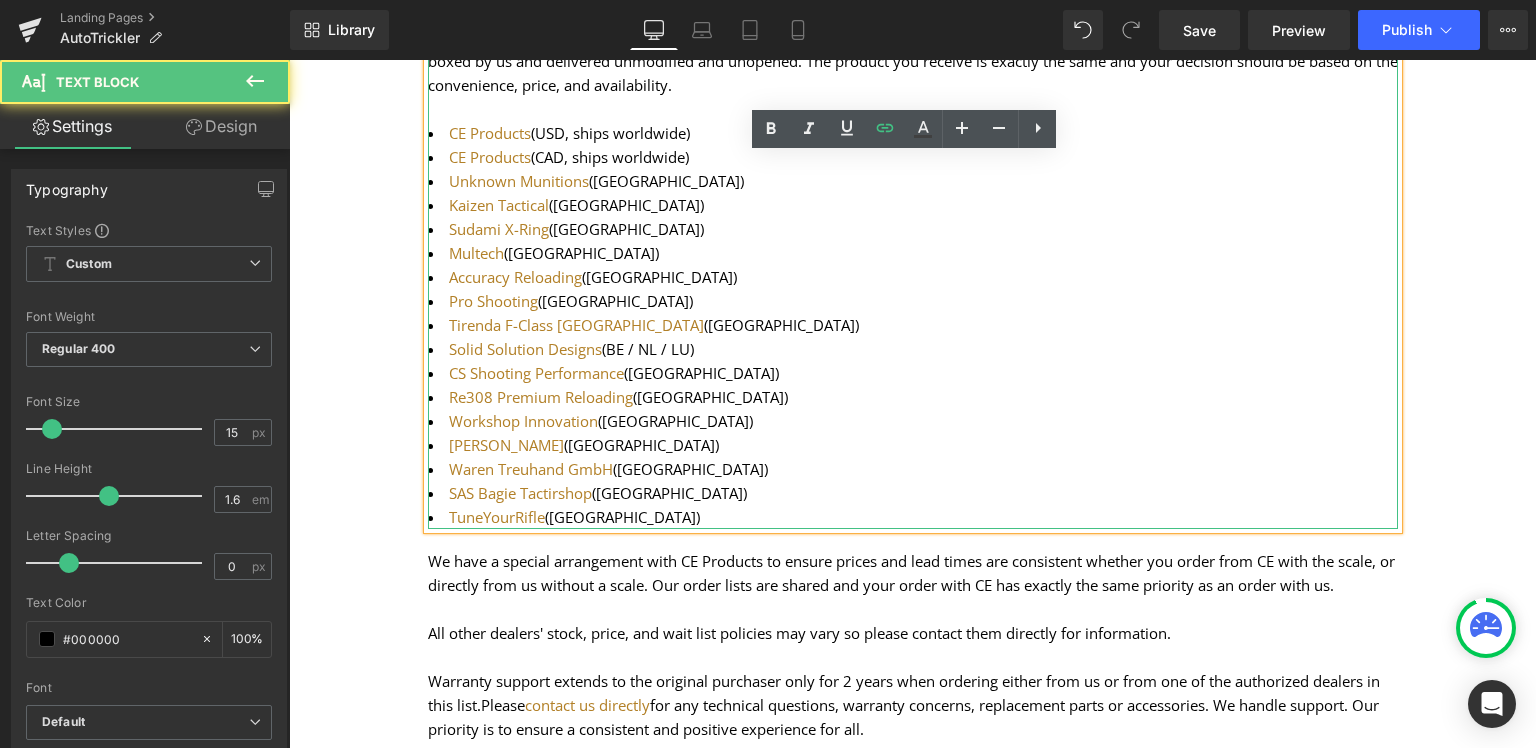 click on "Ordering from our Authorized Dealers We ship direct worldwide, however we also work under agreement with a number of third party dealers to provide an option for you to purchase the  AutoTrickler packaged with the A&D FX-120i scale locally.  You have the choice and you can trust that the AutoTrickler will be boxed by us and delivered unmodified and unopened. The product you receive is exactly the same and your decision should be based on the convenience, price, and availability. CE Products  (USD, ships worldwide) CE Products  (CAD, ships worldwide) Unknown Munitions  ([GEOGRAPHIC_DATA]) Kaizen Tactical  ([GEOGRAPHIC_DATA]) Sudami X-Ring  ([GEOGRAPHIC_DATA]) Multech  ([GEOGRAPHIC_DATA]) Accuracy Reloading  ([GEOGRAPHIC_DATA]) Pro Shooting  ([GEOGRAPHIC_DATA]) Tirenda F-Class [GEOGRAPHIC_DATA]  ([GEOGRAPHIC_DATA]) Solid Solution Designs  (BE / NL / LU) CS Shooting Performance  ([GEOGRAPHIC_DATA]) Re308 Premium Reloading  ([GEOGRAPHIC_DATA]) Workshop Innovation  ([GEOGRAPHIC_DATA]) [PERSON_NAME]  ([GEOGRAPHIC_DATA]) Waren Treuhand GmbH  ([GEOGRAPHIC_DATA]) SAS Bagie Tactirshop  ([GEOGRAPHIC_DATA]) TuneYourRifle  ([GEOGRAPHIC_DATA])" at bounding box center [913, 241] 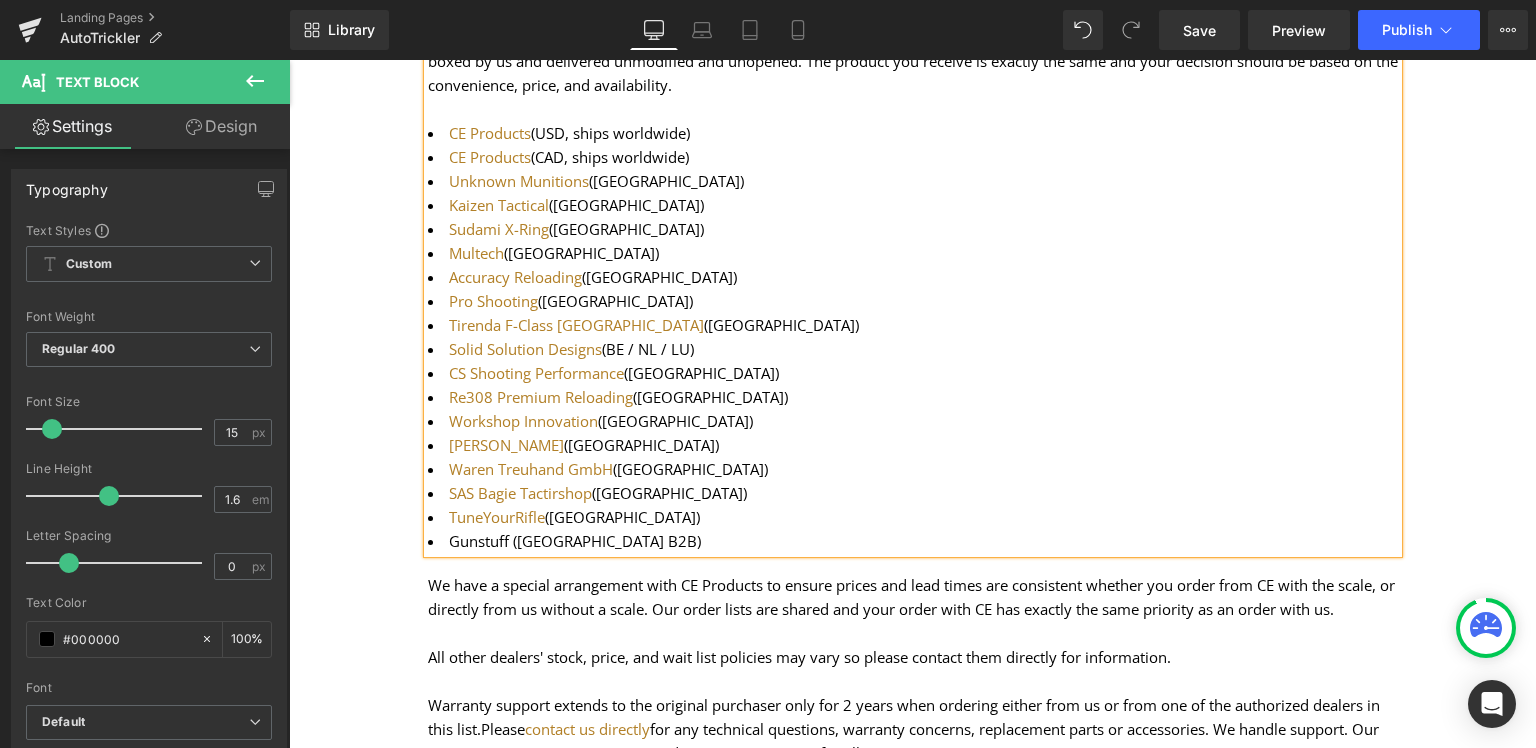 click on "Gunstuff ([GEOGRAPHIC_DATA] B2B)" at bounding box center (913, 541) 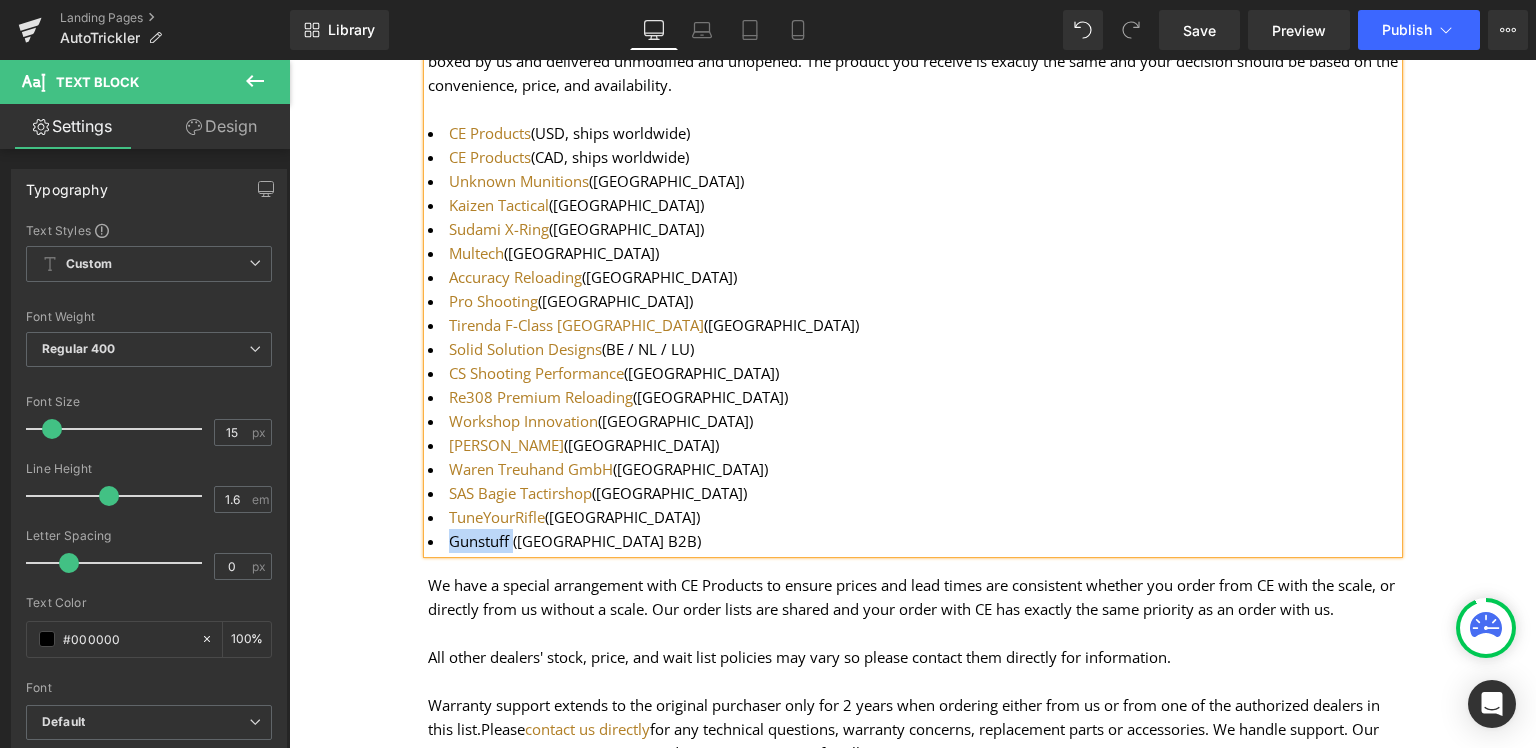 click on "Gunstuff ([GEOGRAPHIC_DATA] B2B)" at bounding box center (913, 541) 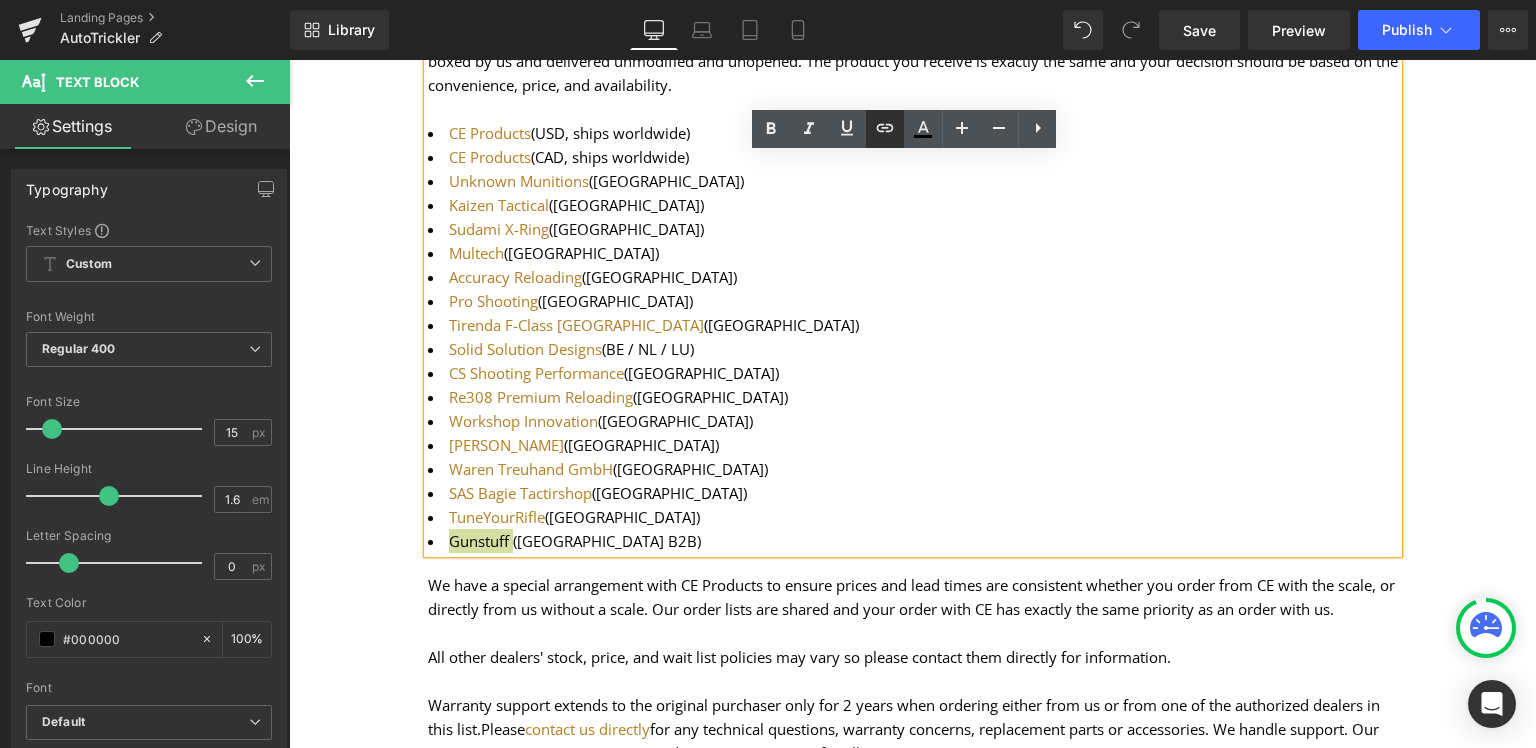 click 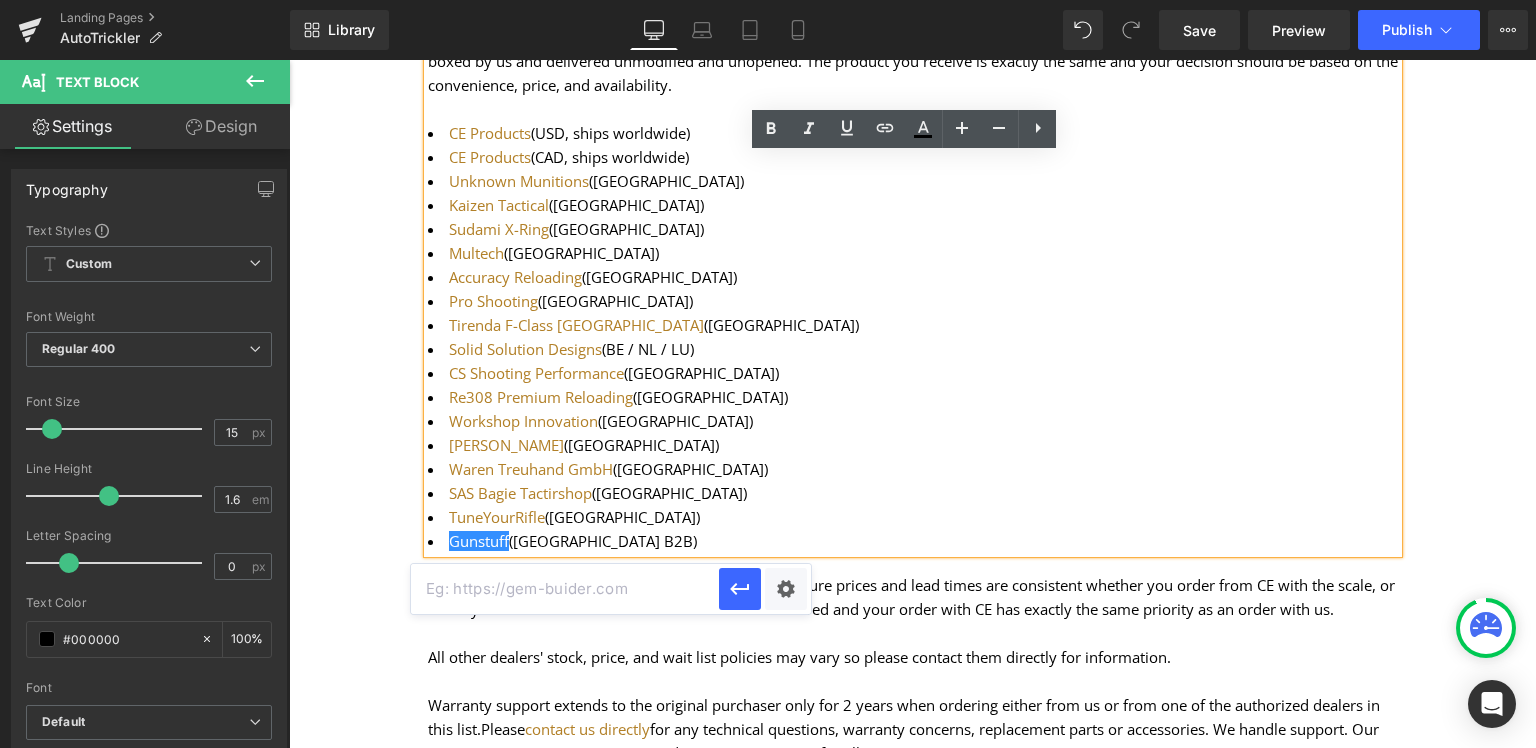 click at bounding box center (565, 589) 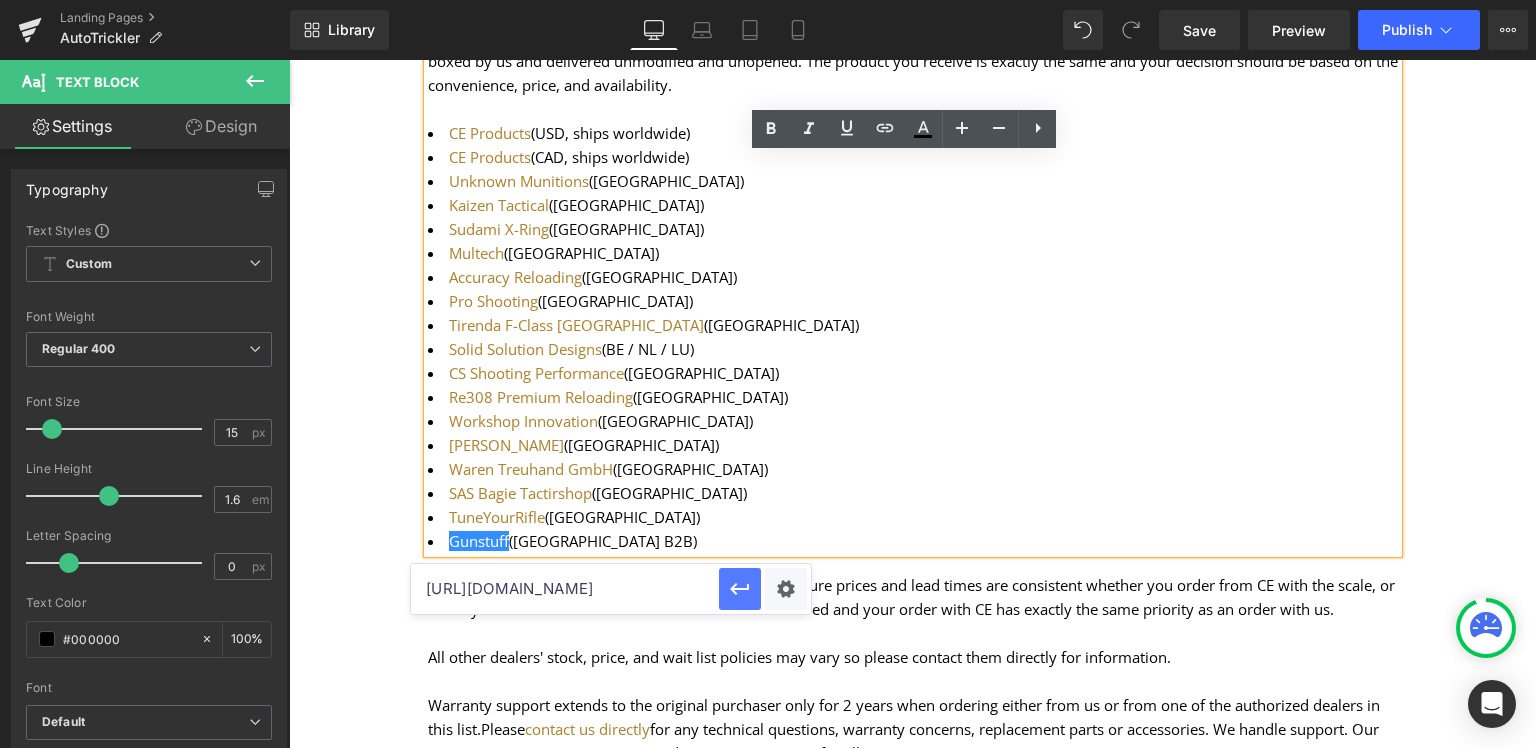 scroll, scrollTop: 0, scrollLeft: 220, axis: horizontal 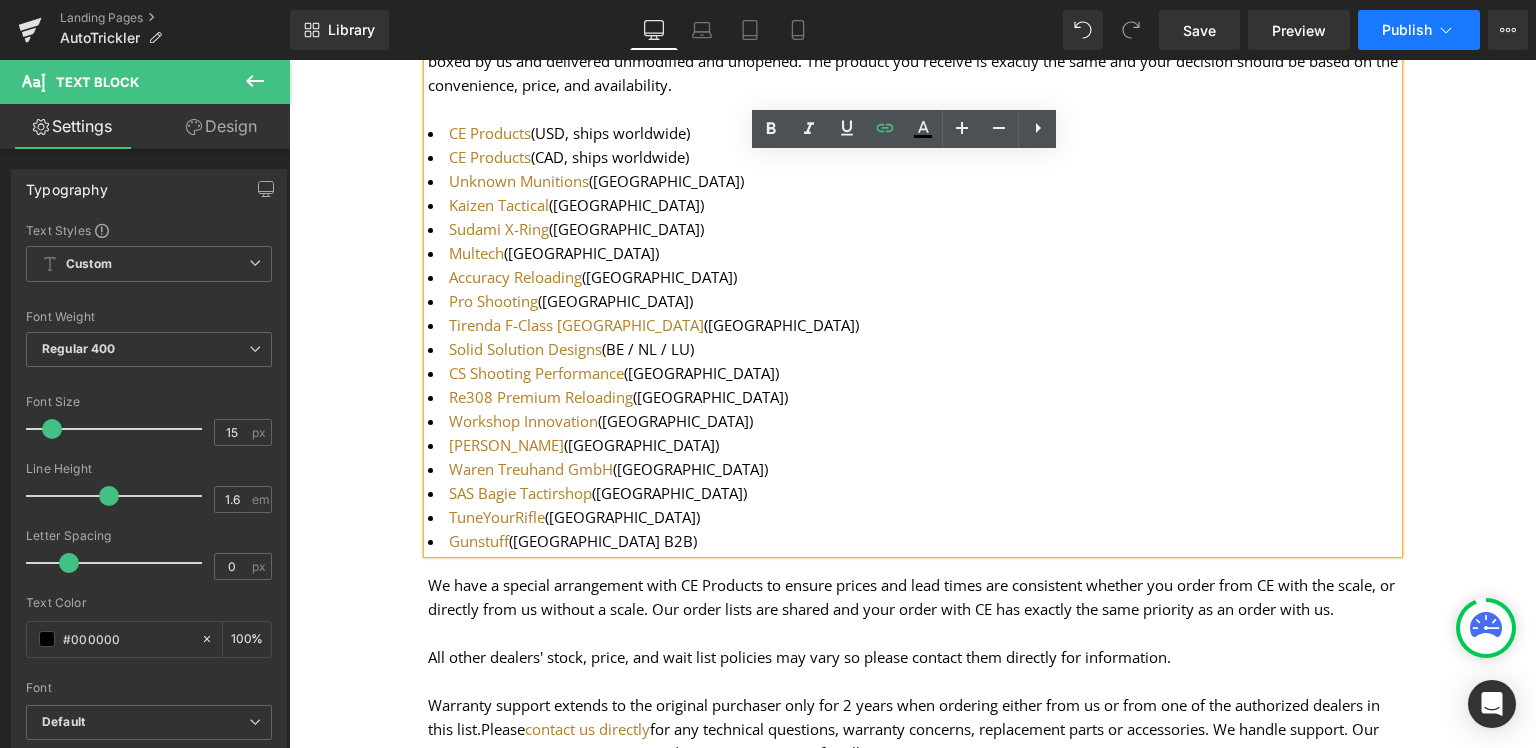click on "Publish" at bounding box center [1407, 30] 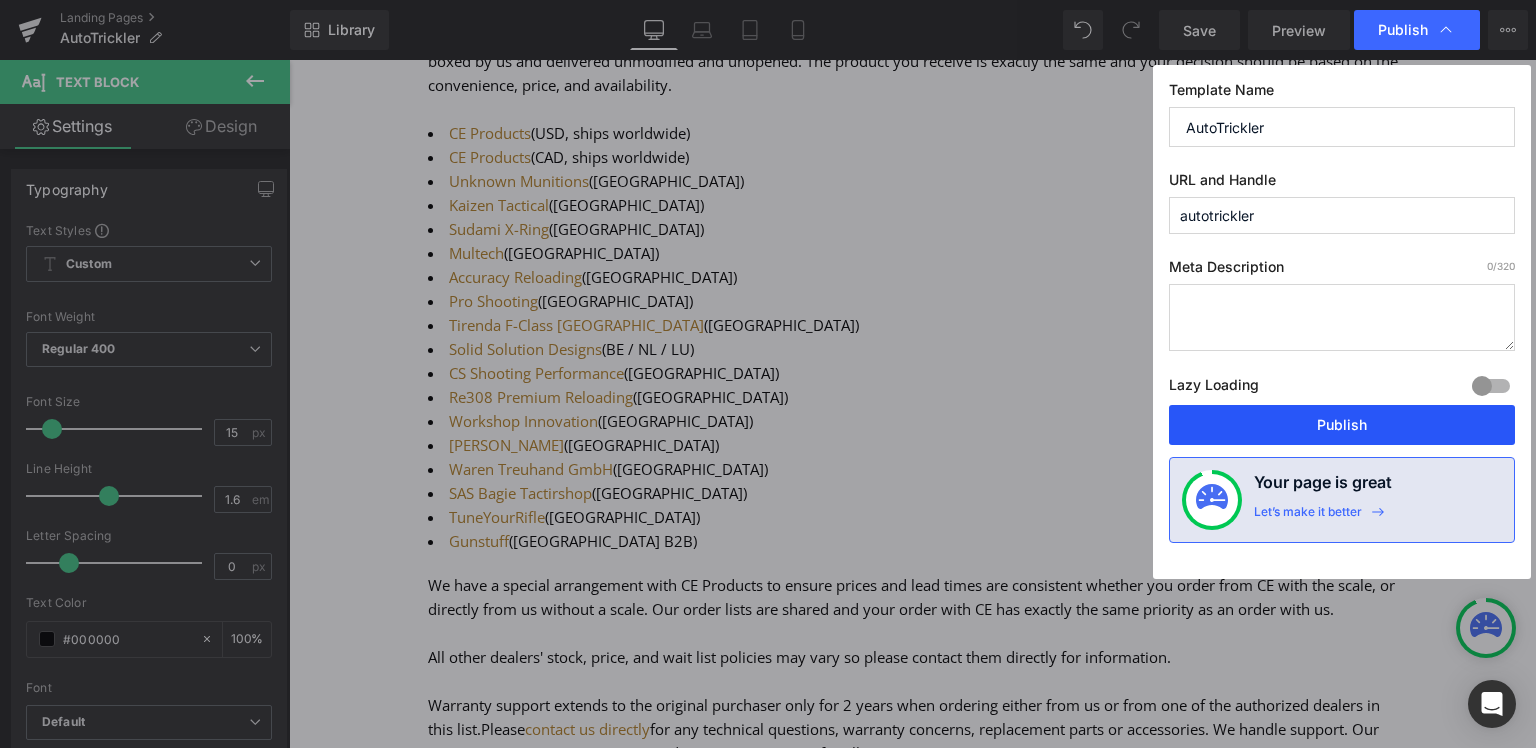 click on "Publish" at bounding box center (1342, 425) 